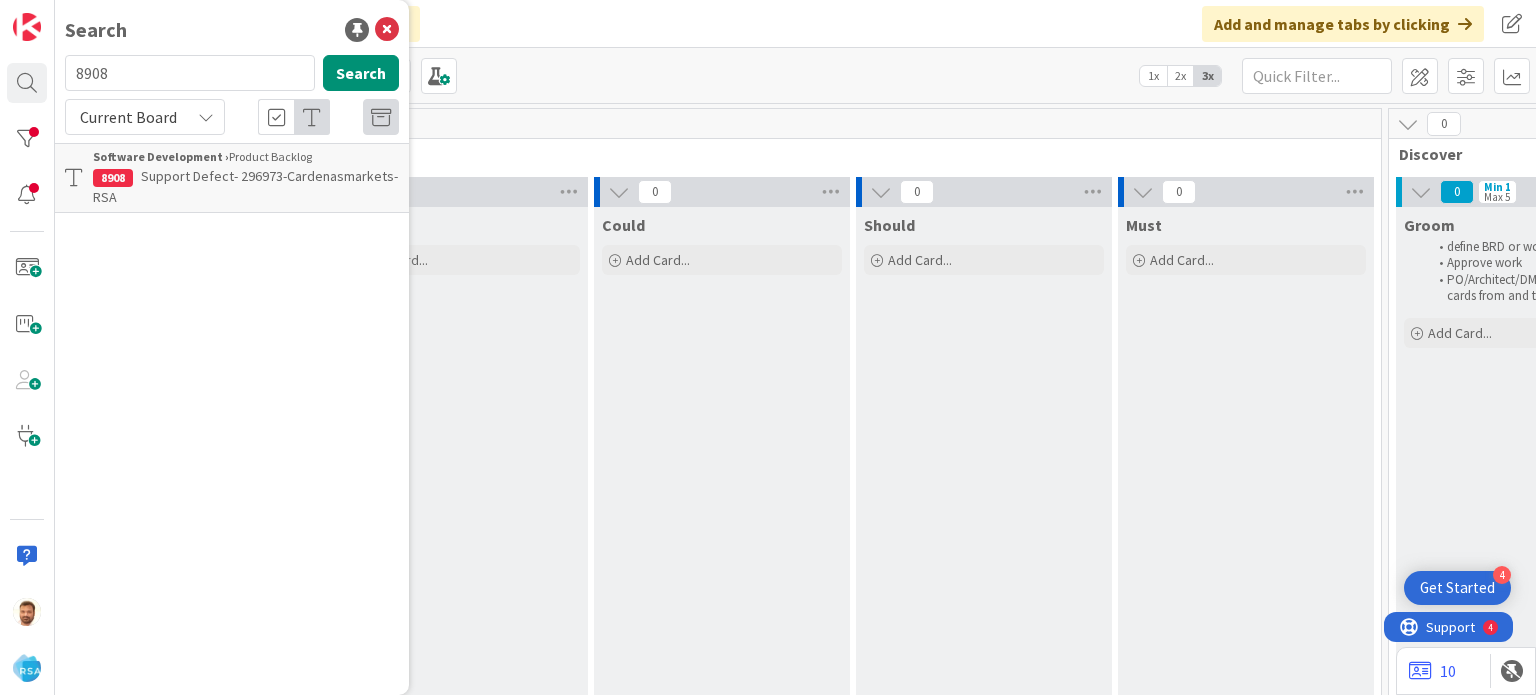 scroll, scrollTop: 0, scrollLeft: 0, axis: both 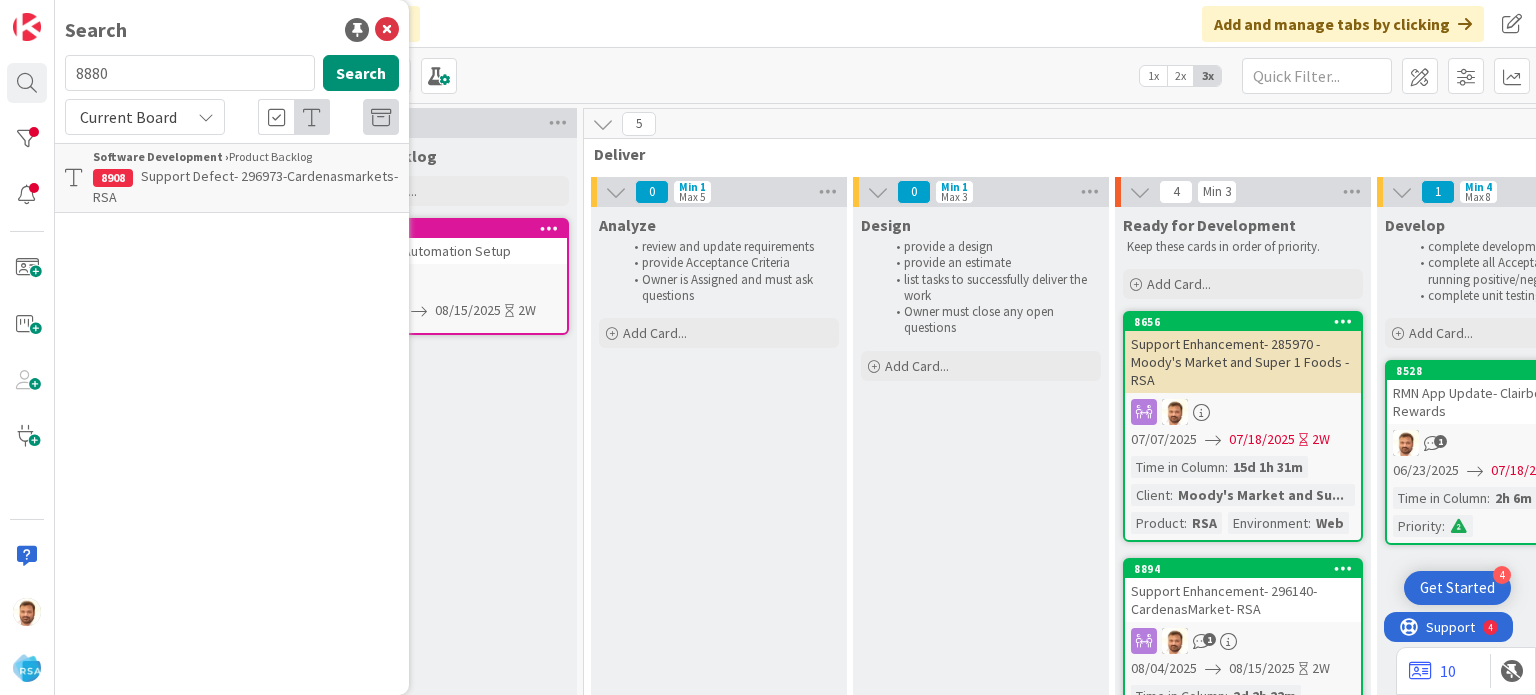 type on "8880" 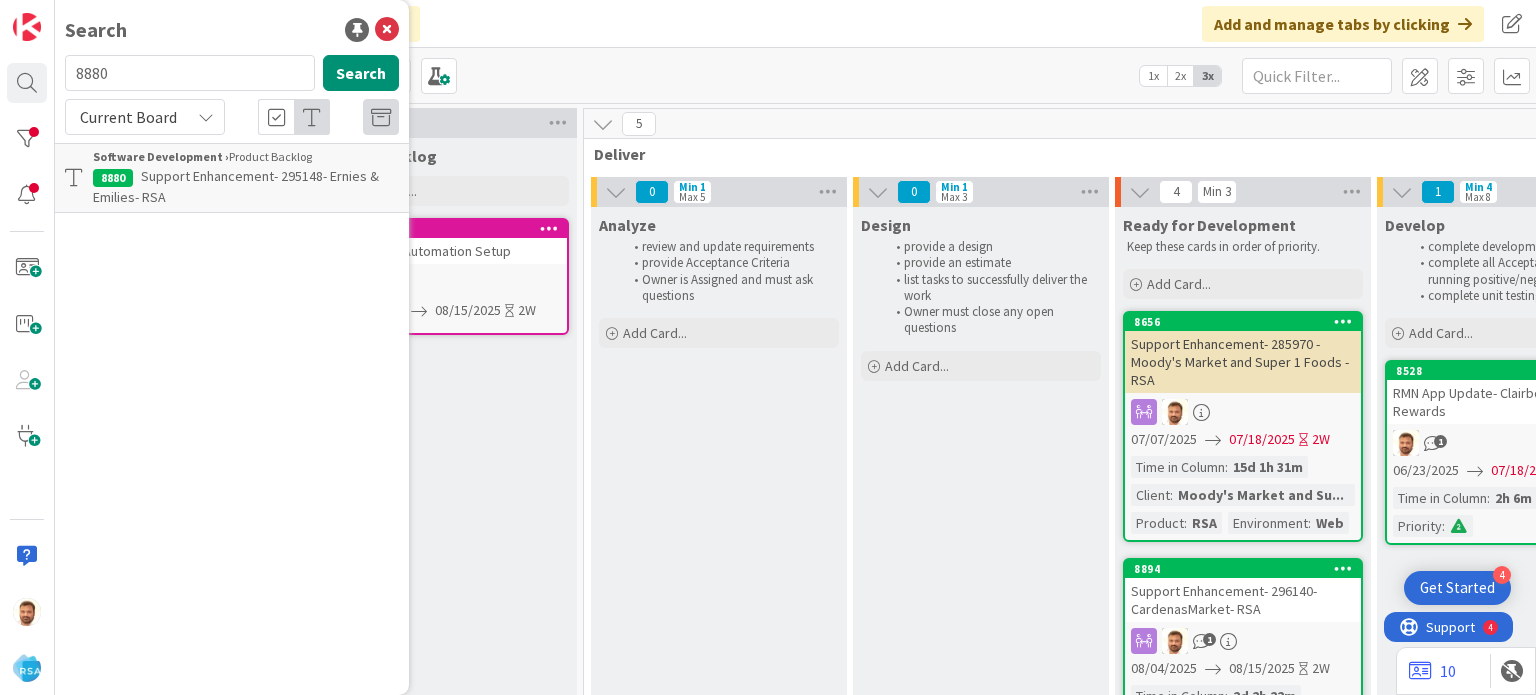 click on "Support Enhancement- 295148- Ernies & Emilies- RSA" at bounding box center (246, 187) 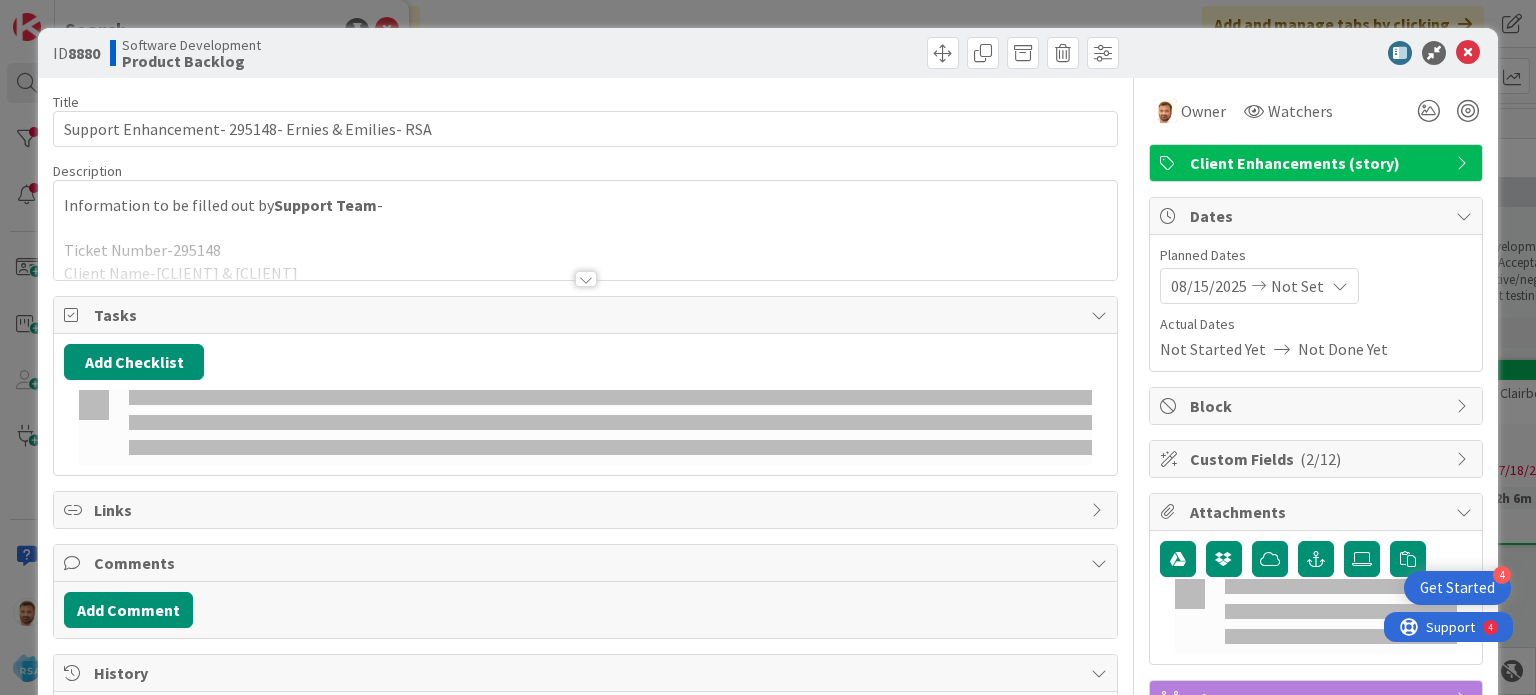 scroll, scrollTop: 0, scrollLeft: 0, axis: both 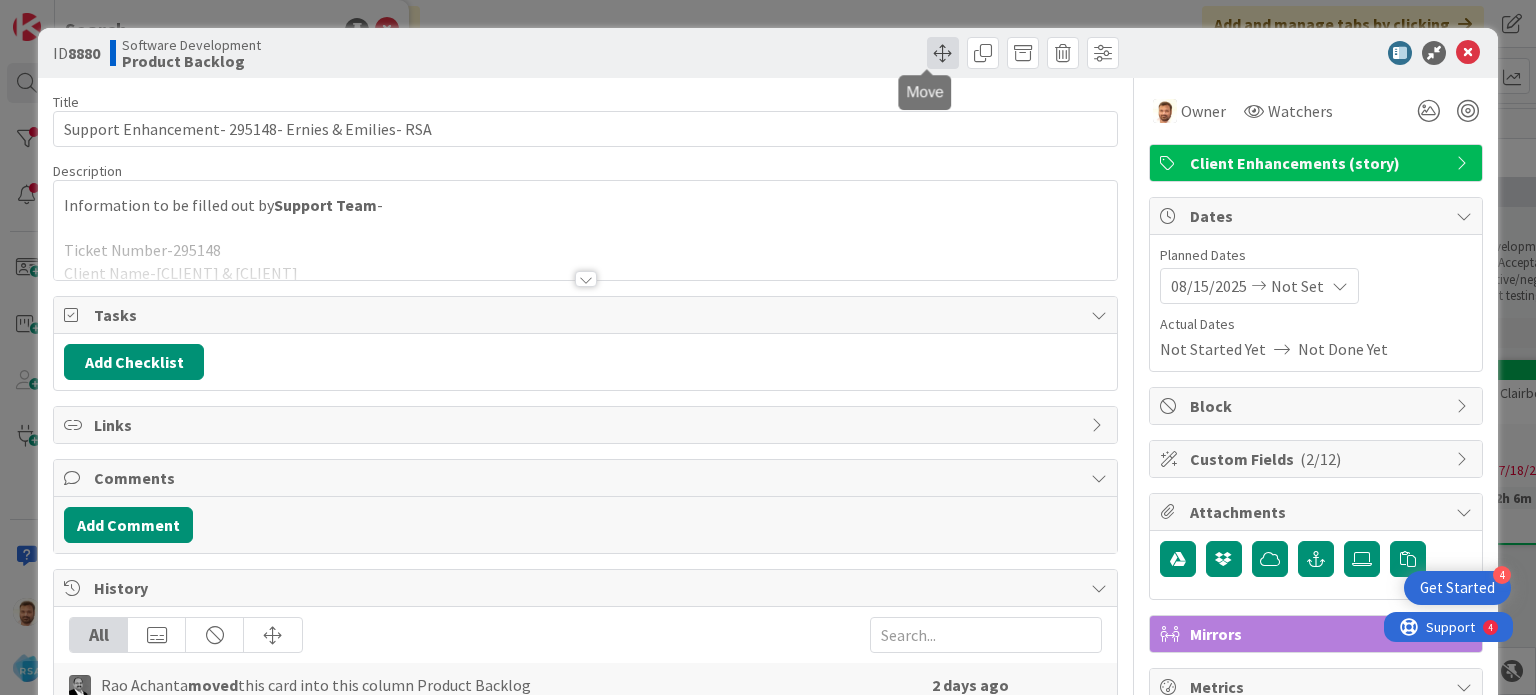 click at bounding box center [943, 53] 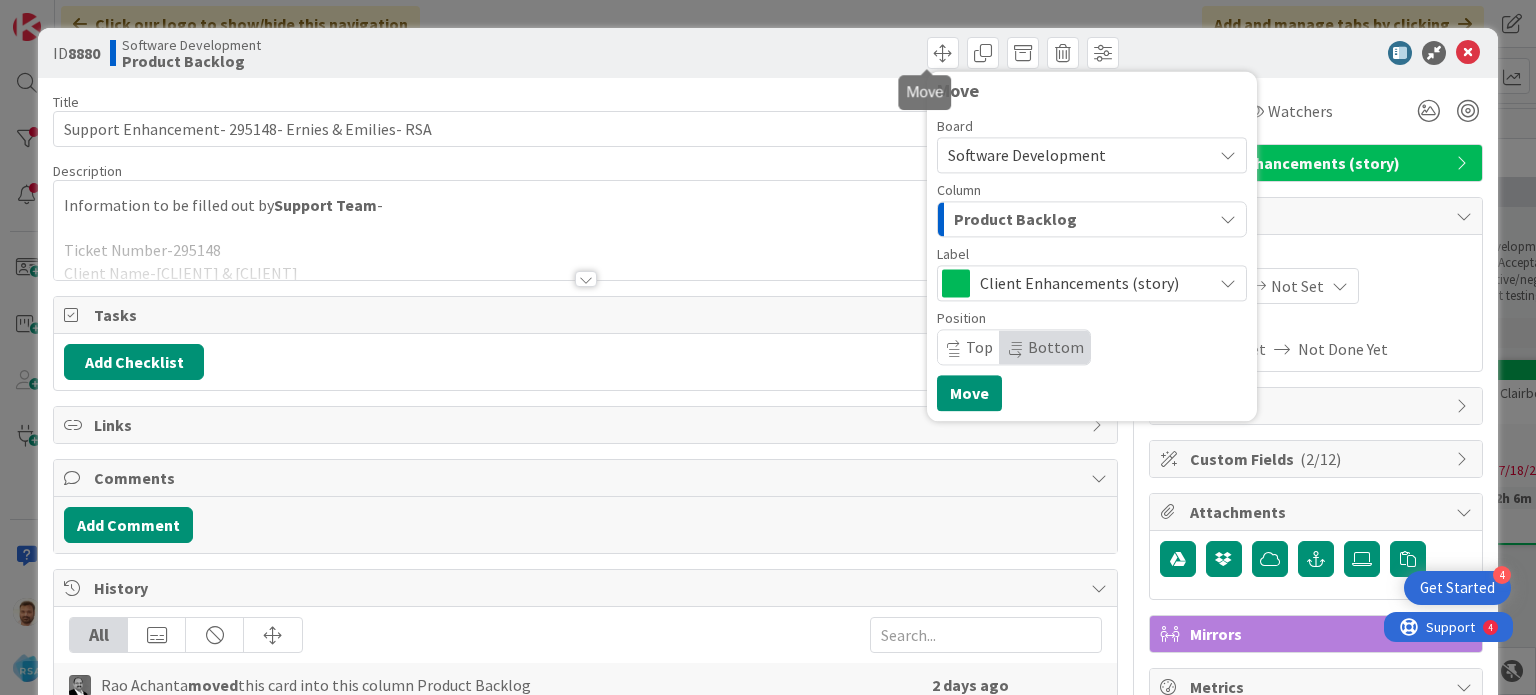 scroll, scrollTop: 0, scrollLeft: 0, axis: both 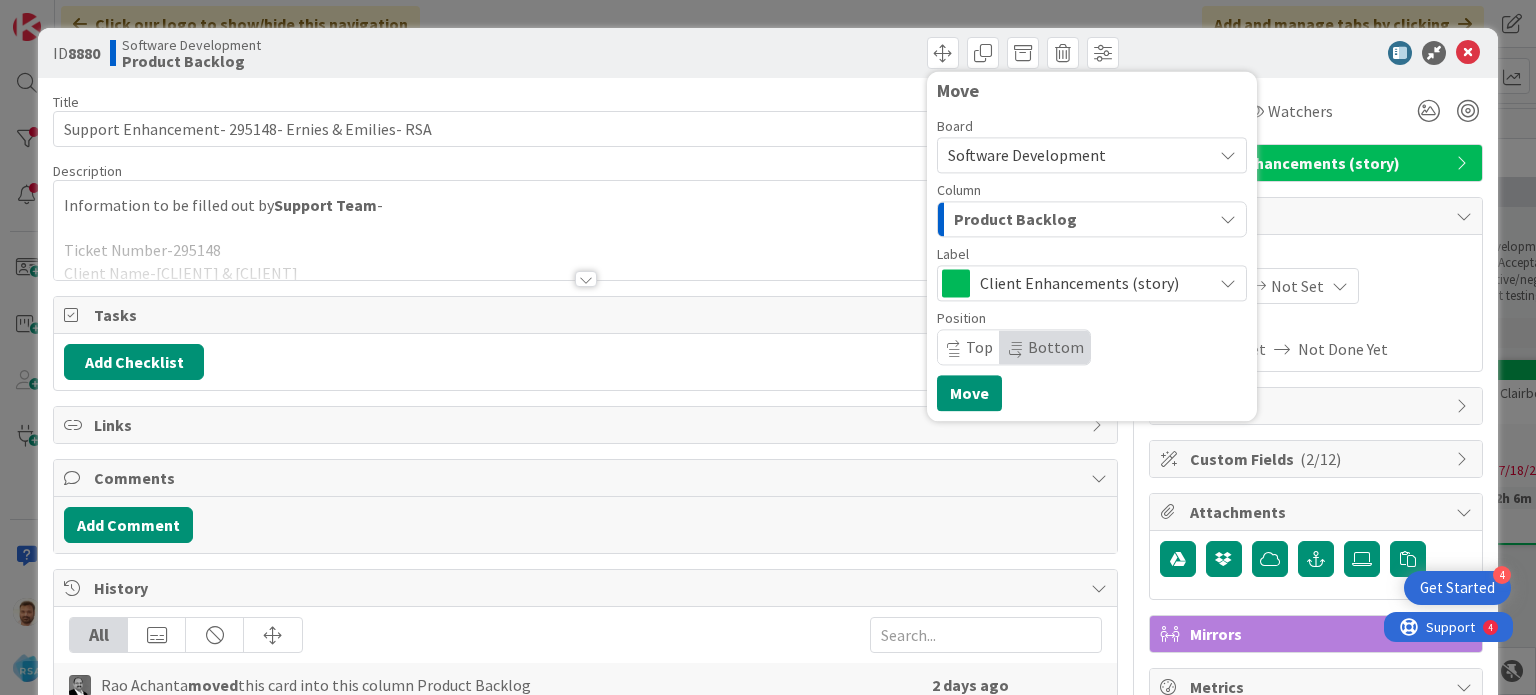 click on "Product Backlog" at bounding box center (1015, 219) 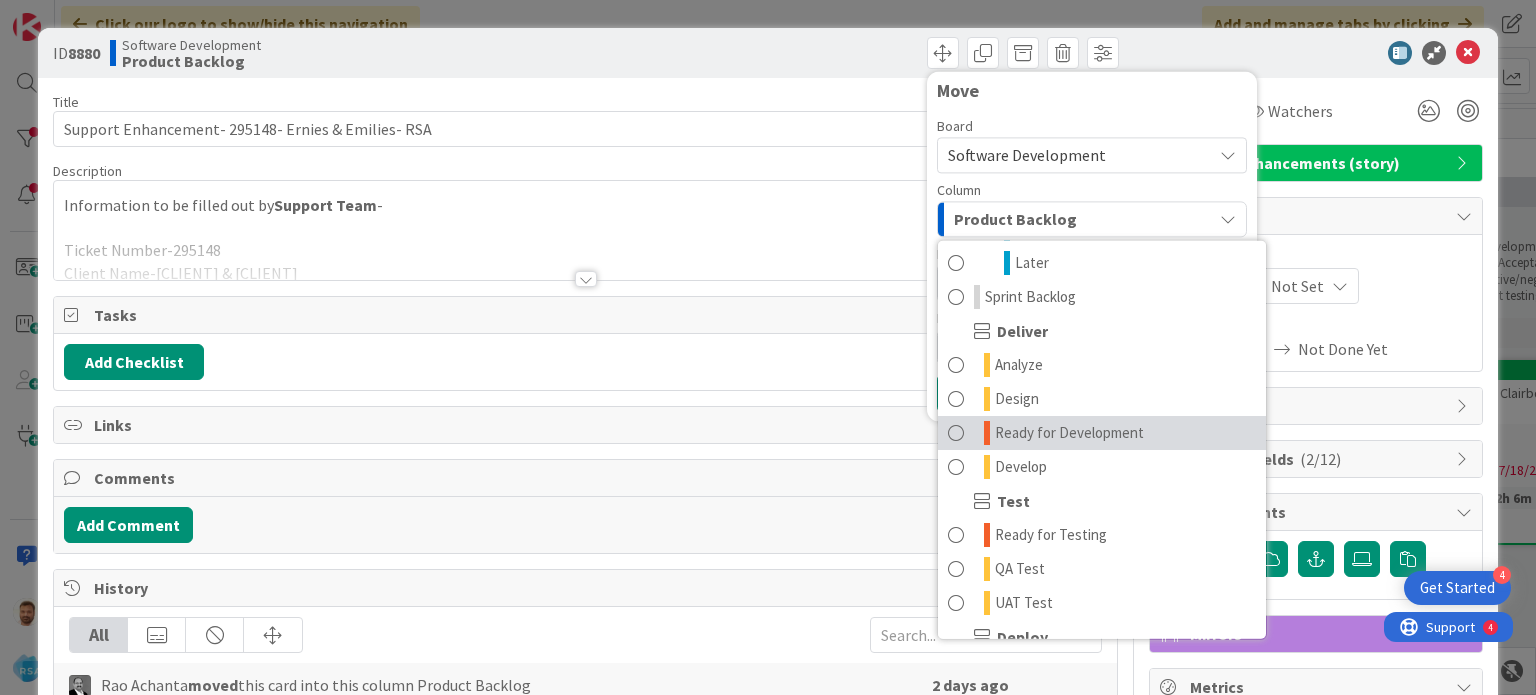 scroll, scrollTop: 344, scrollLeft: 0, axis: vertical 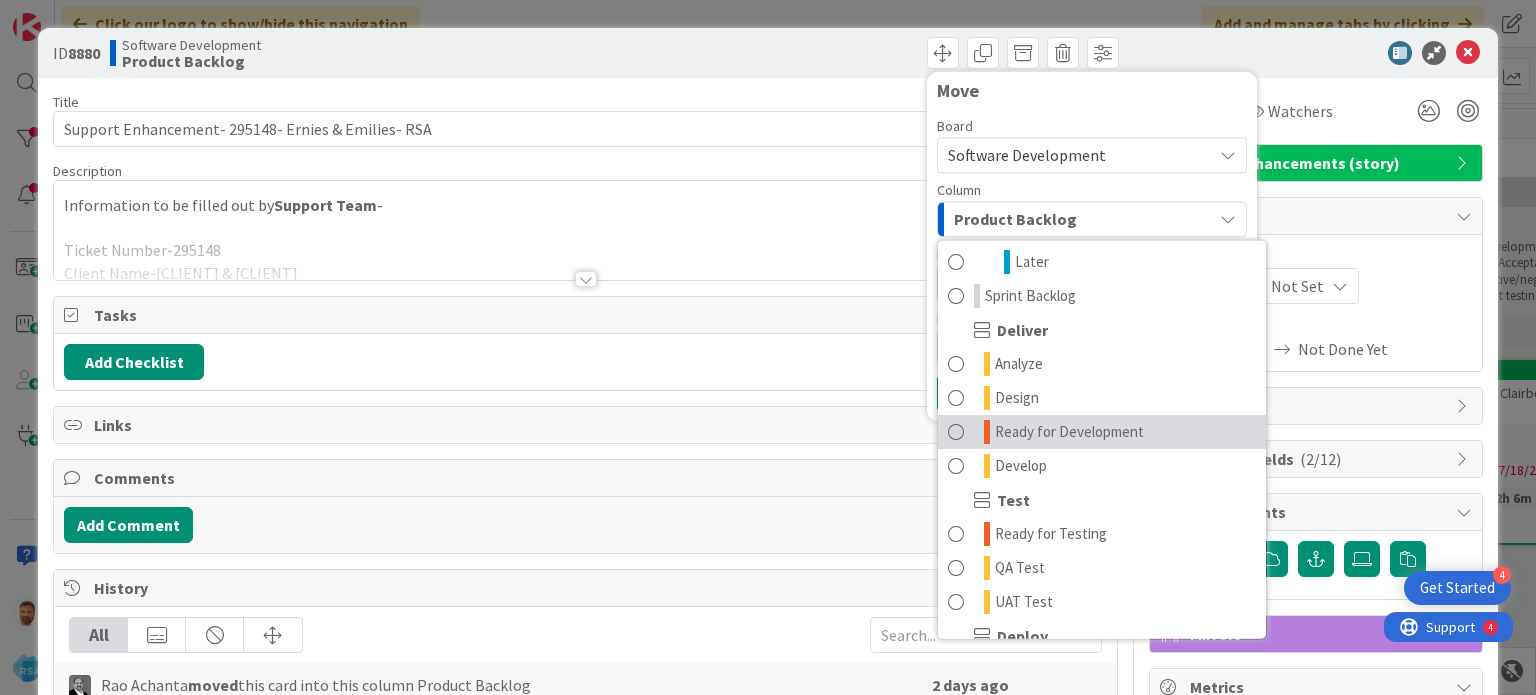 click on "Ready for Development" at bounding box center [1069, 432] 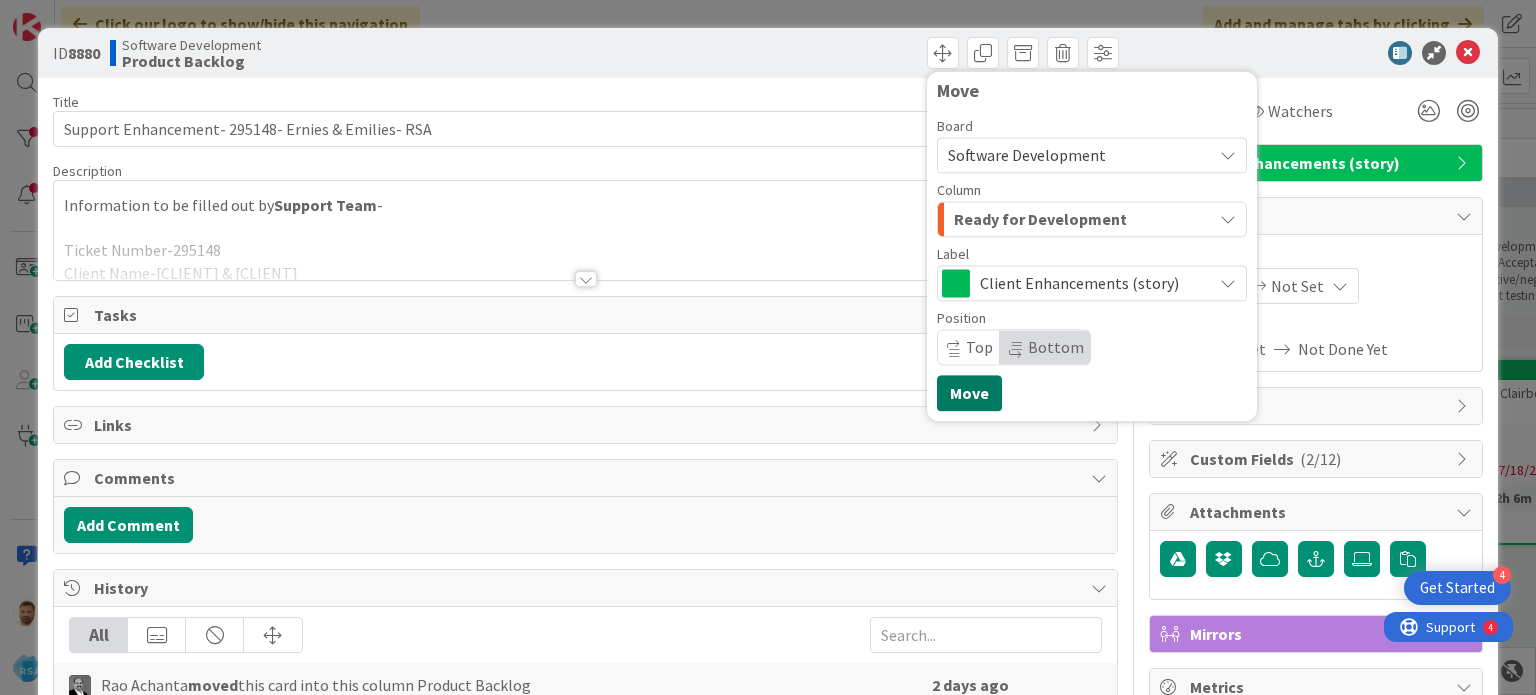 click on "Move" at bounding box center [969, 393] 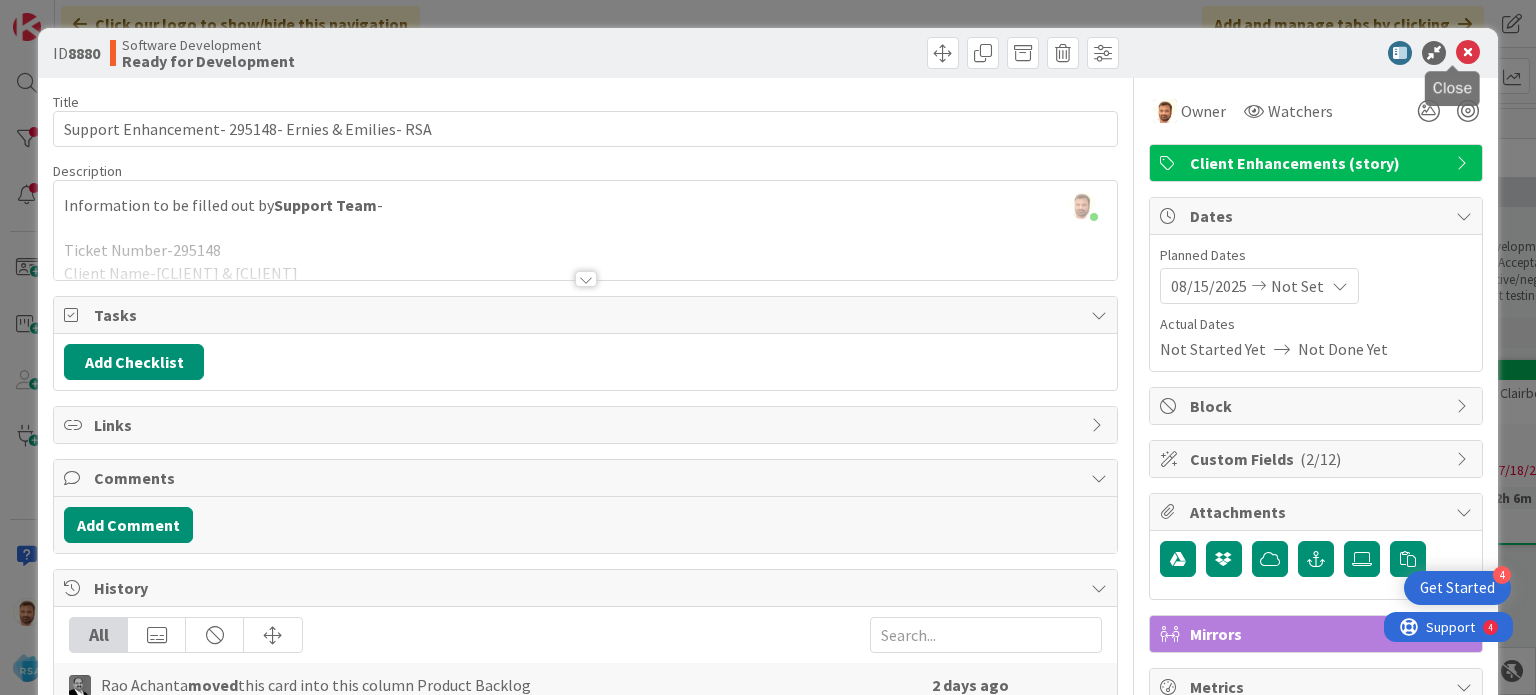 click at bounding box center (1468, 53) 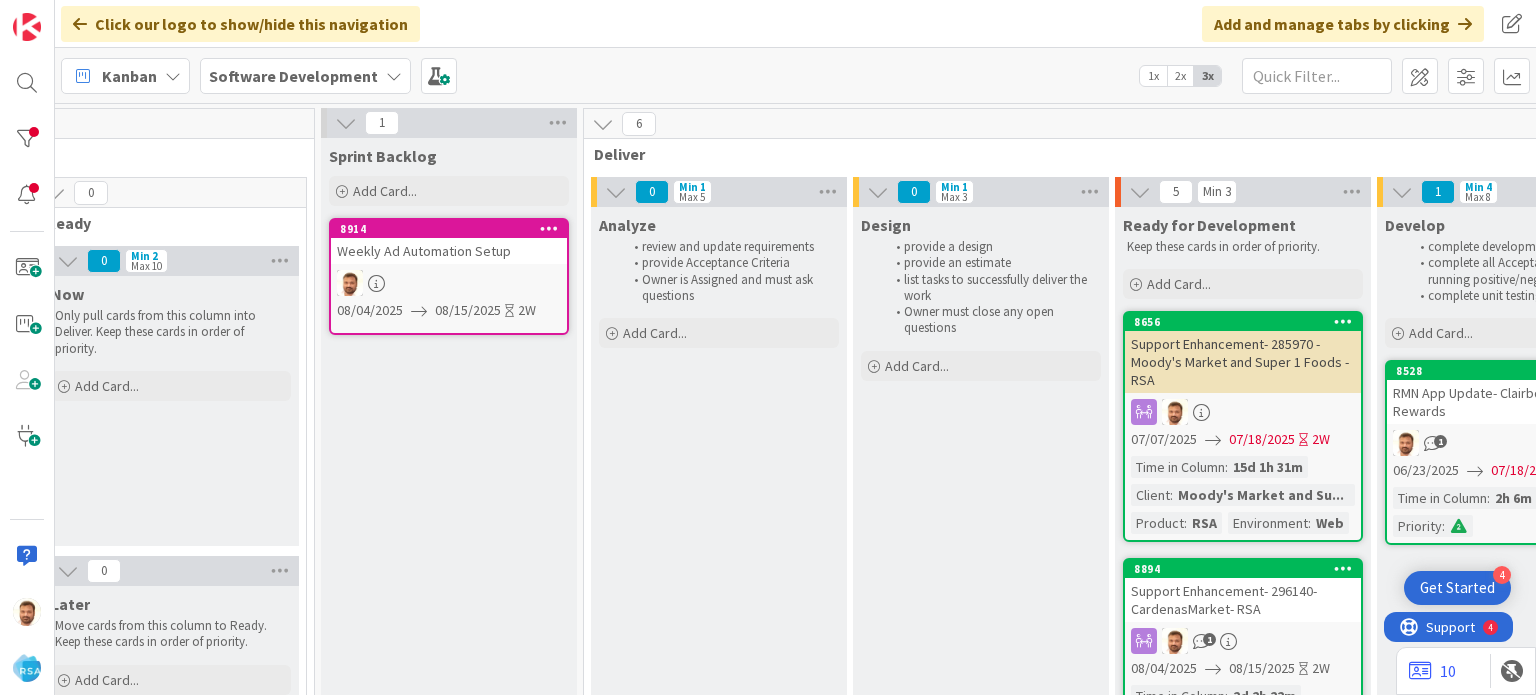scroll, scrollTop: 0, scrollLeft: 0, axis: both 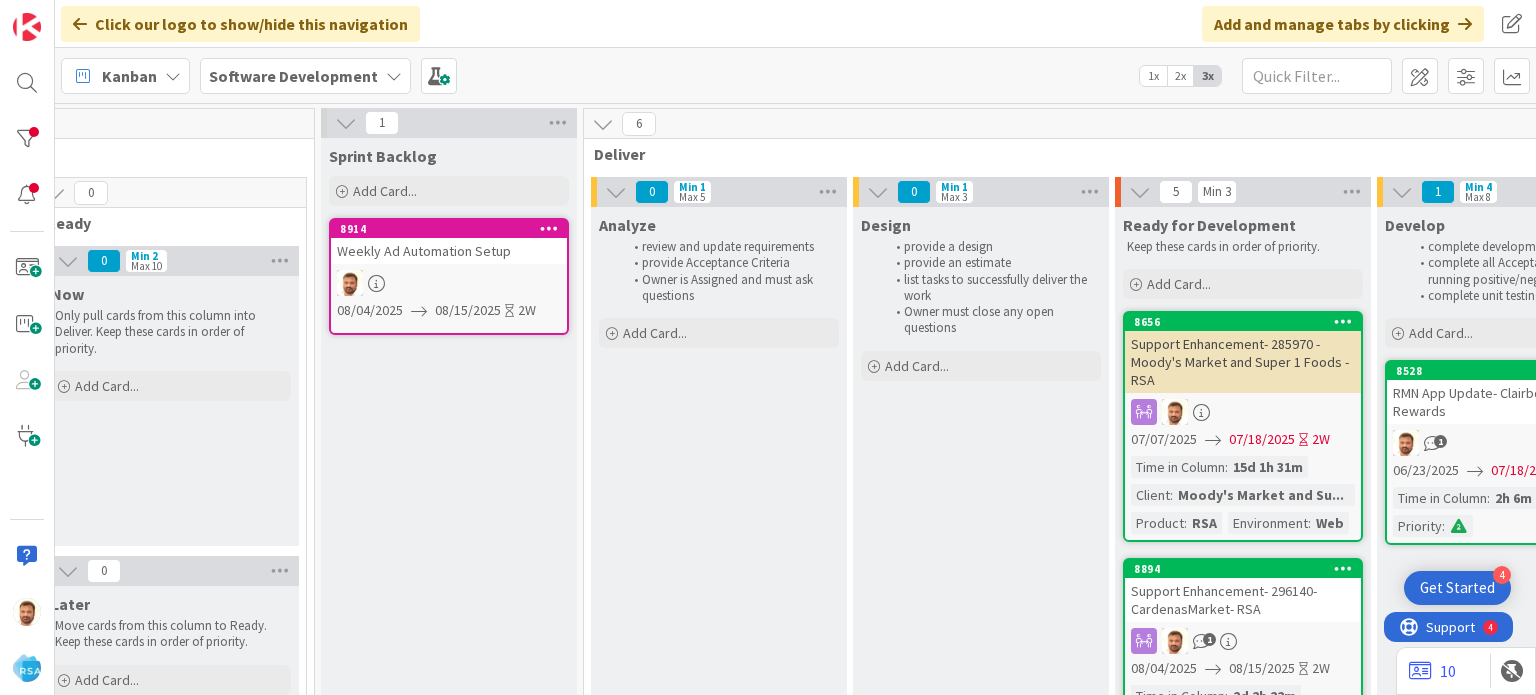 click on "Support Enhancement- 285970 - Moody's Market and Super 1 Foods - RSA" at bounding box center [1243, 362] 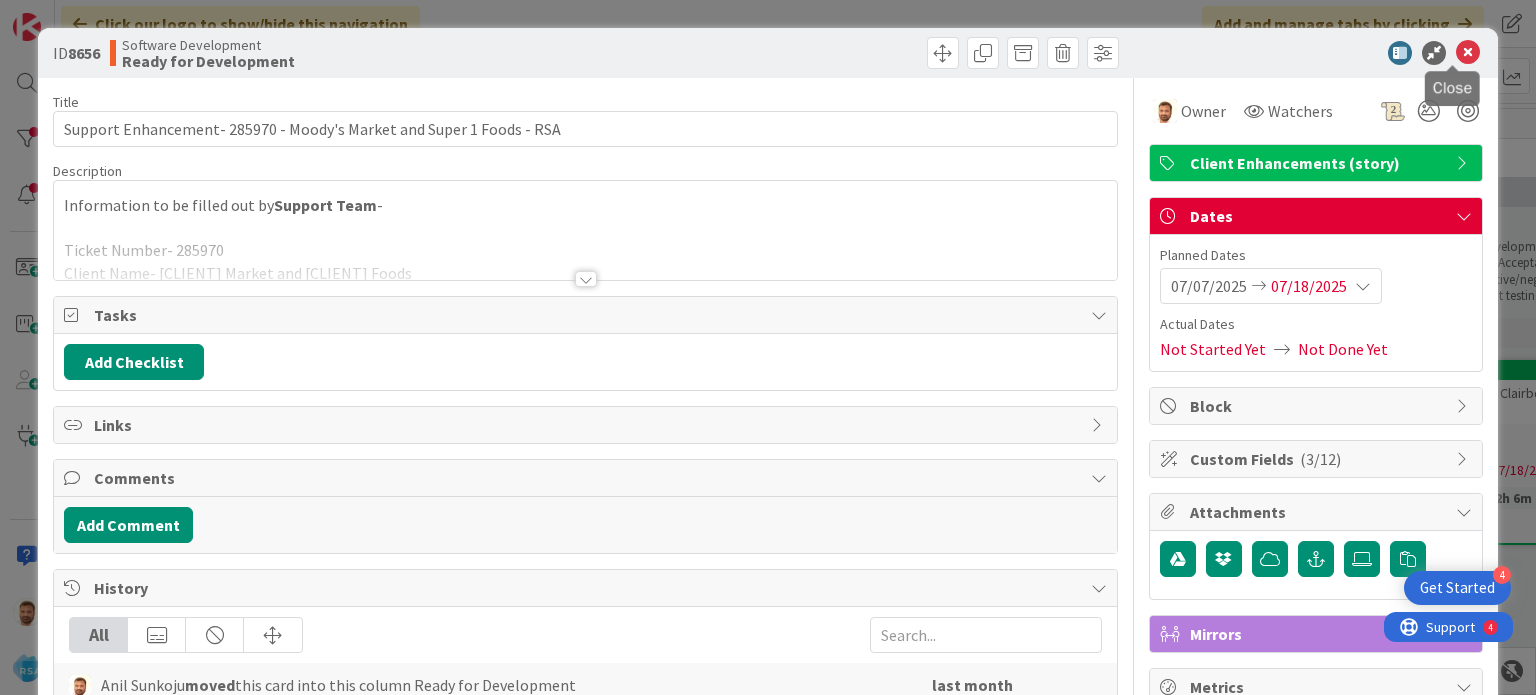 scroll, scrollTop: 0, scrollLeft: 0, axis: both 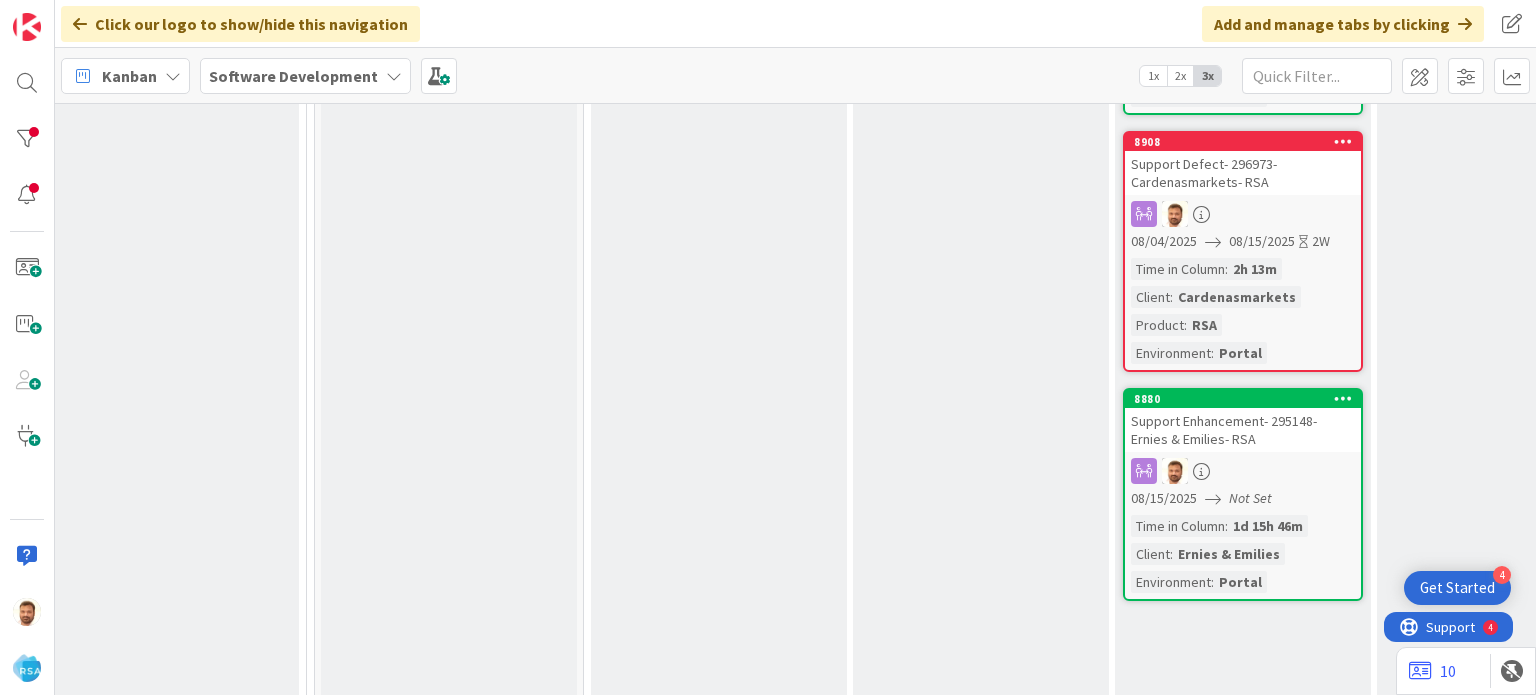 click on "Support Enhancement- 295148- Ernies & Emilies- RSA" at bounding box center (1243, 430) 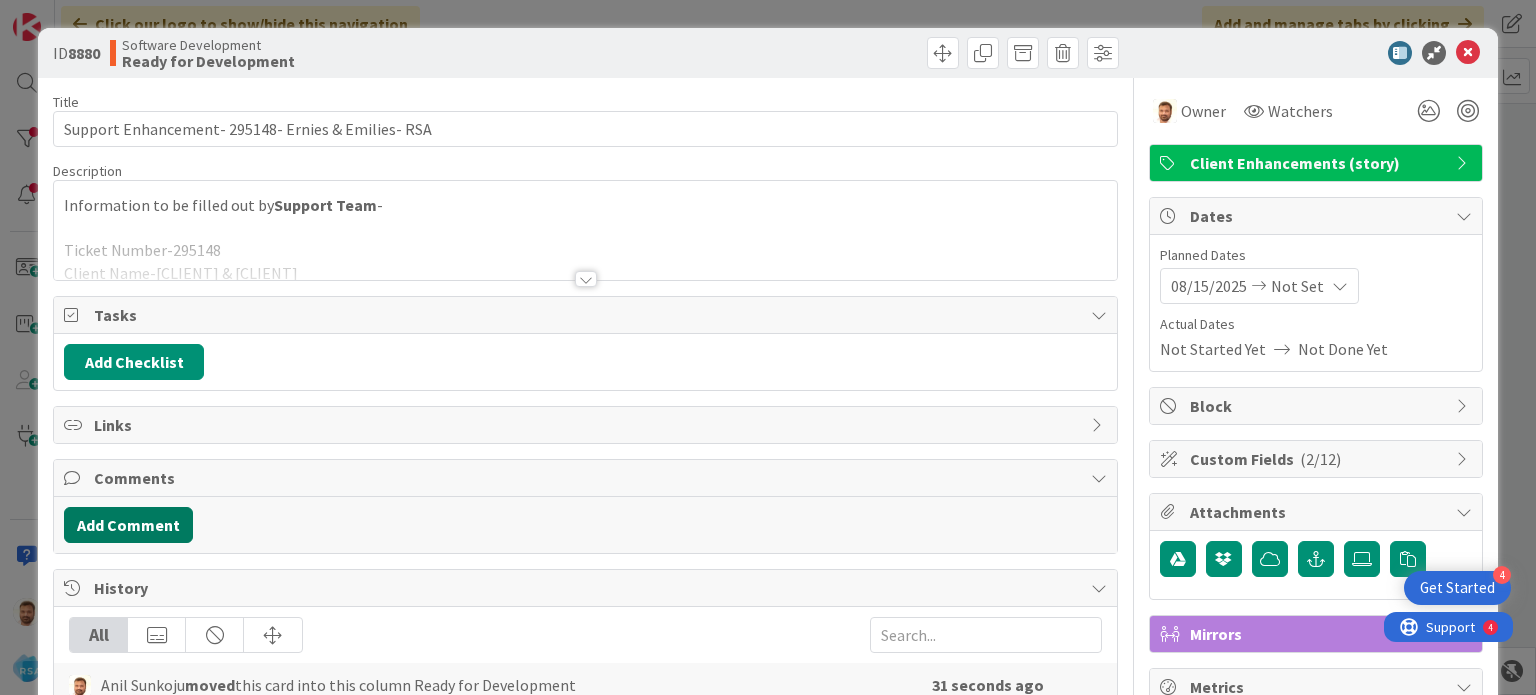 scroll, scrollTop: 0, scrollLeft: 0, axis: both 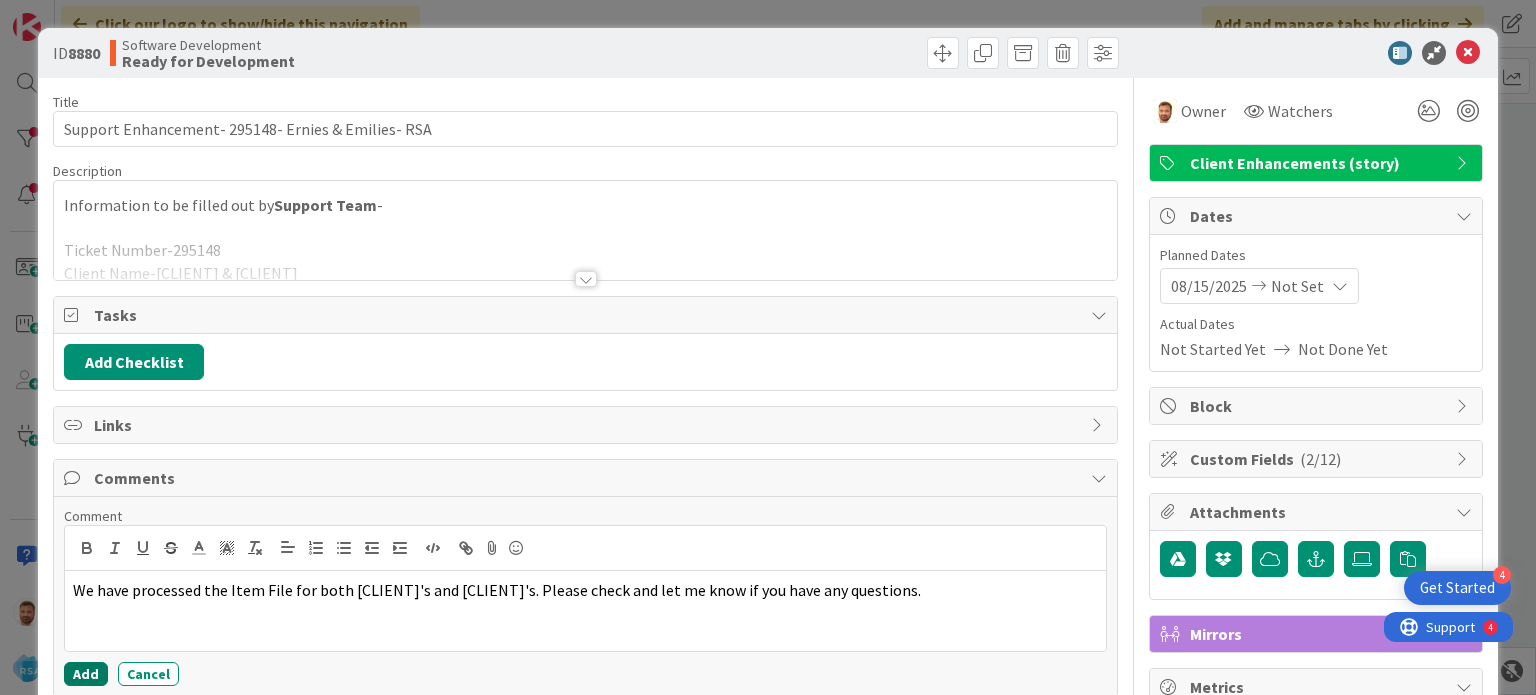 click on "Add" at bounding box center [86, 674] 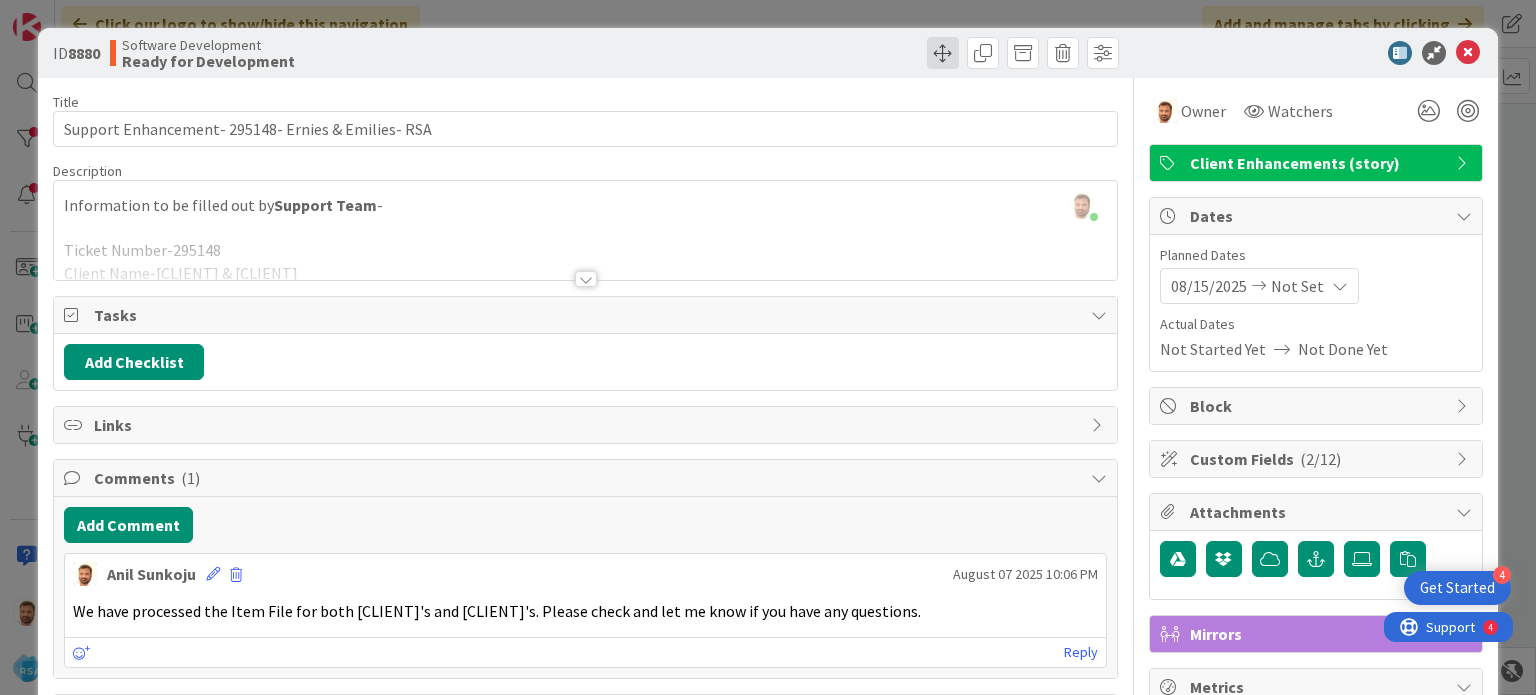 click at bounding box center [943, 53] 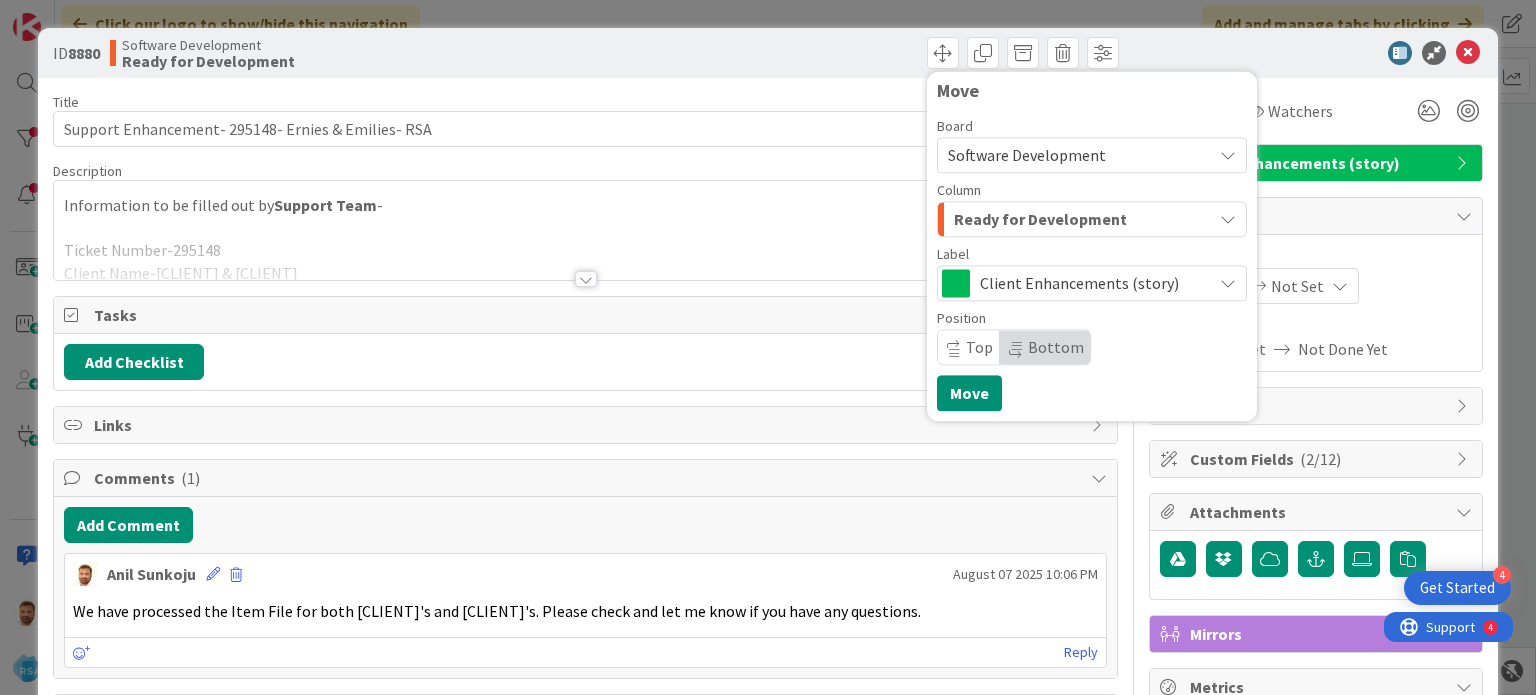 click on "Ready for Development" at bounding box center [1040, 219] 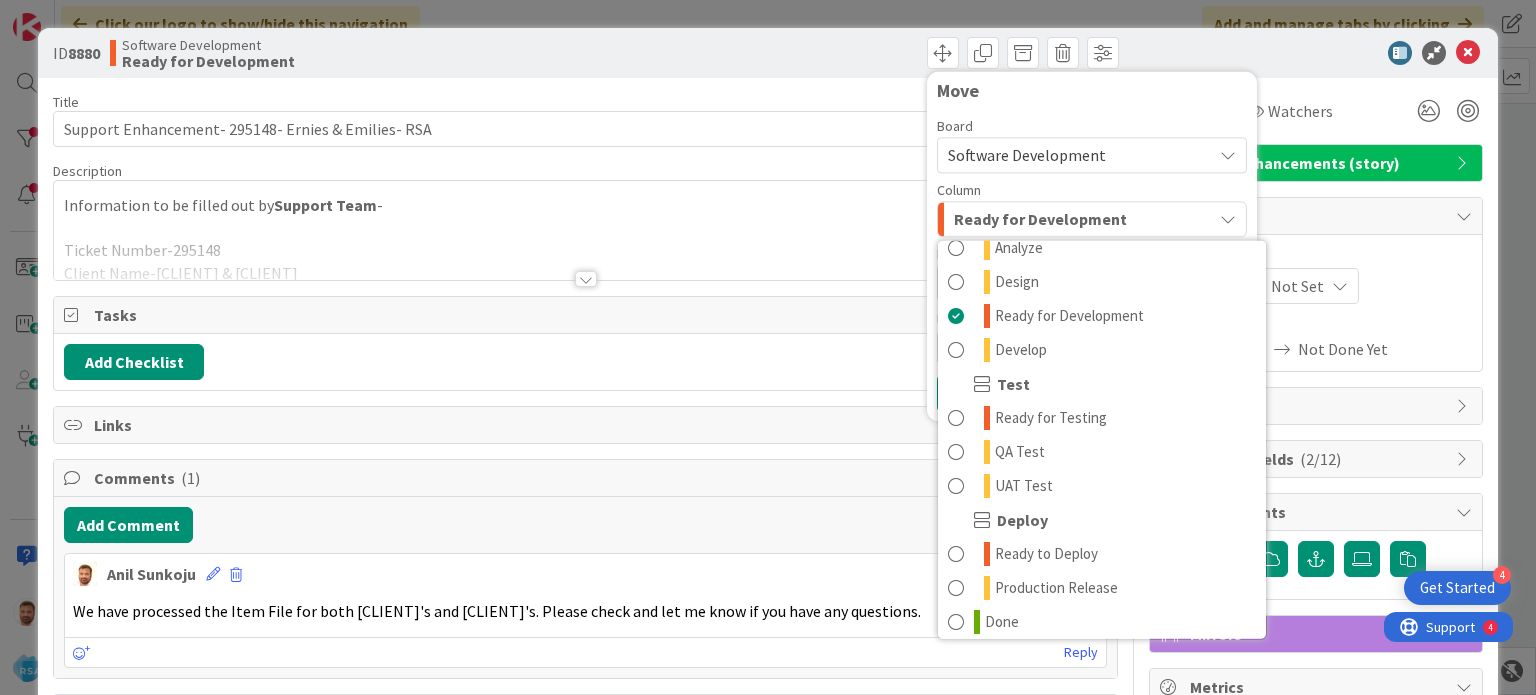 scroll, scrollTop: 564, scrollLeft: 0, axis: vertical 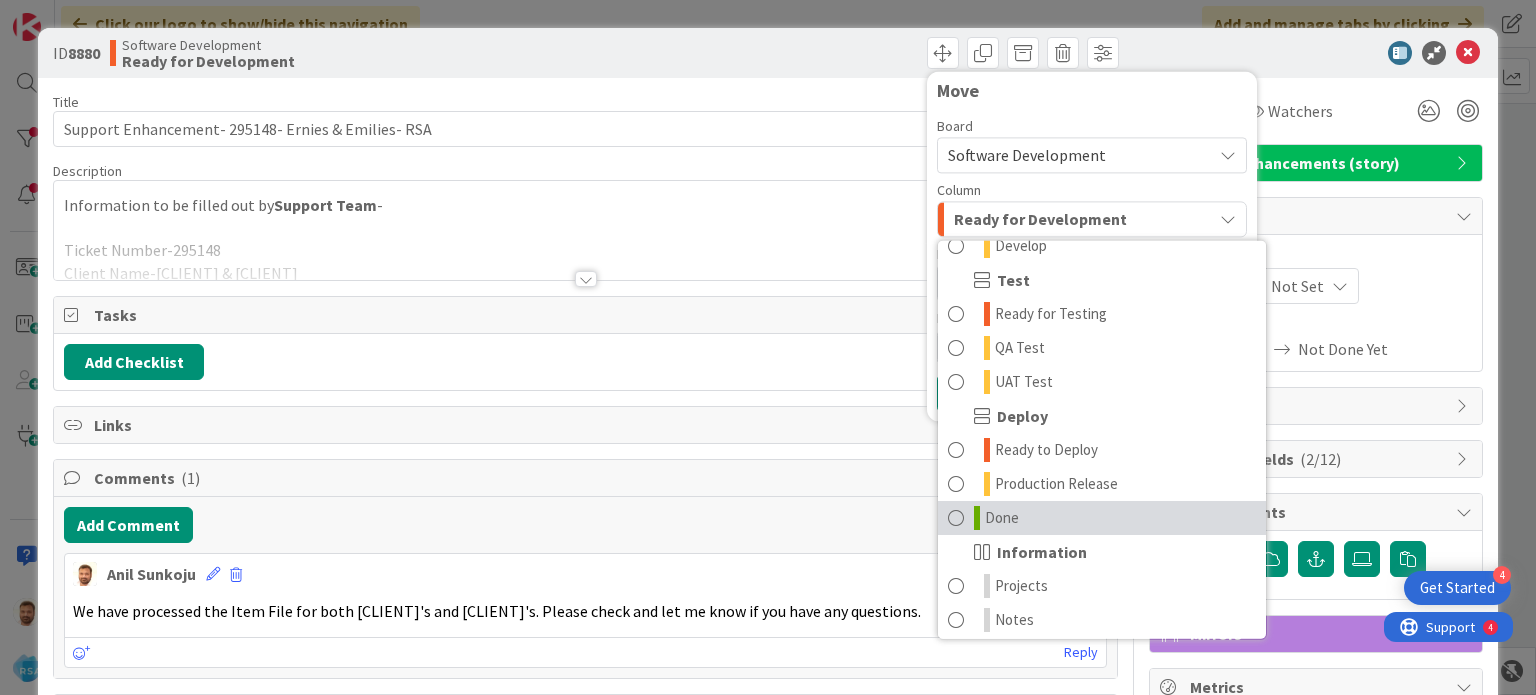 click on "Done" at bounding box center [1102, 518] 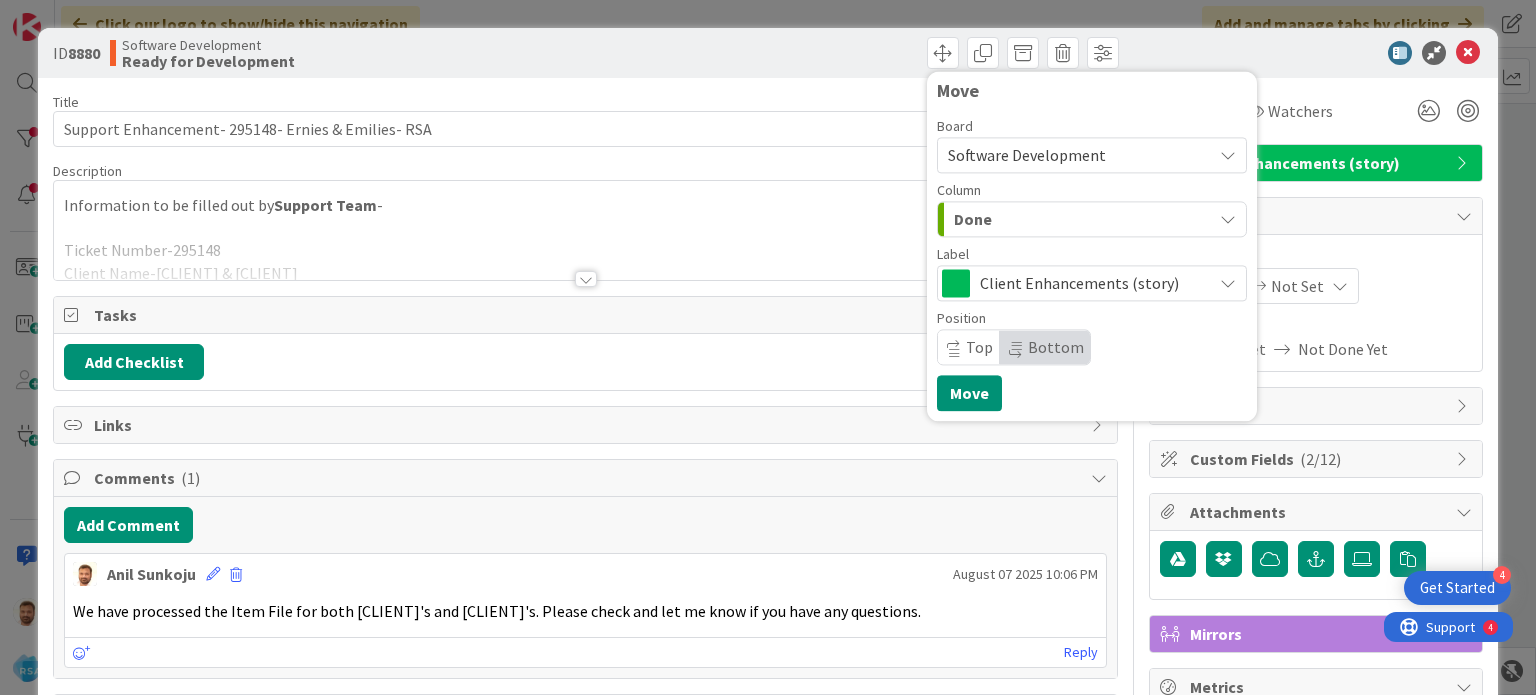 click on "Top" at bounding box center (969, 347) 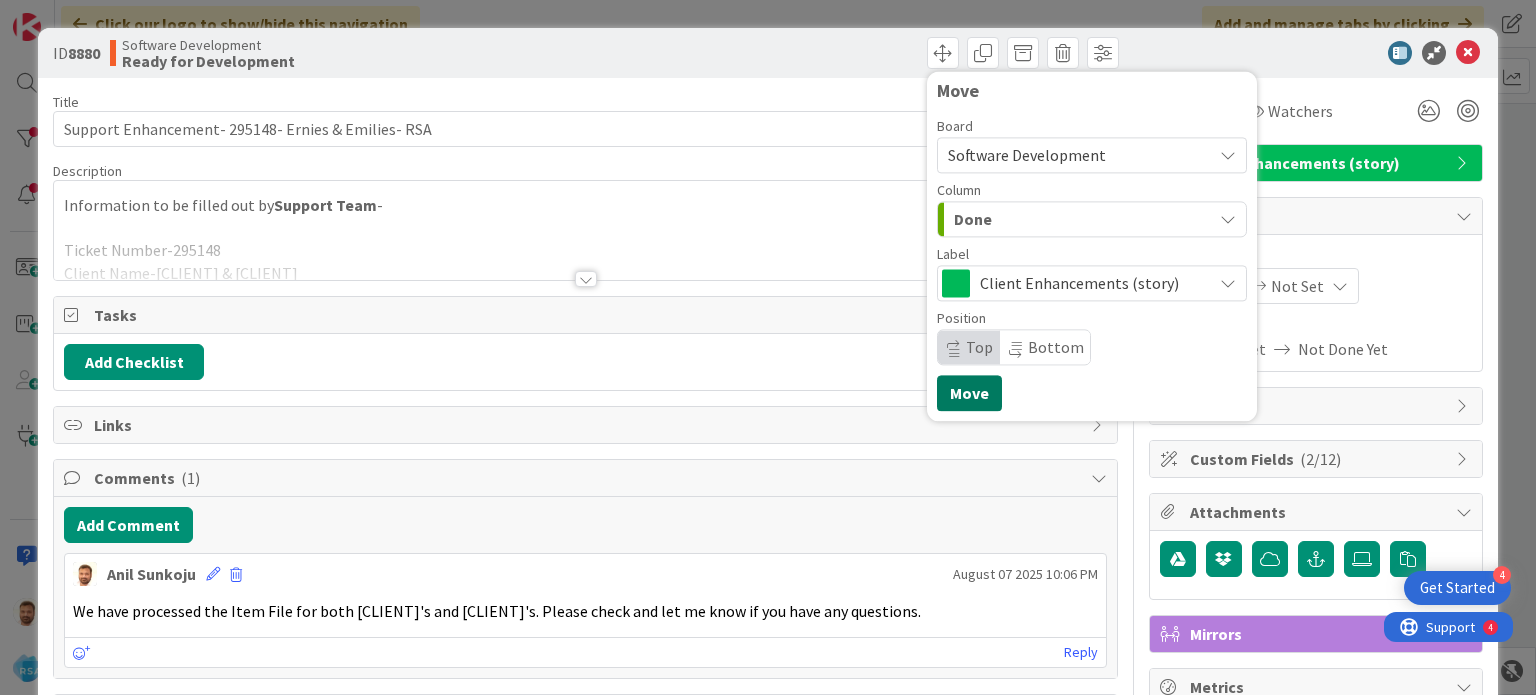 click on "Move" at bounding box center [969, 393] 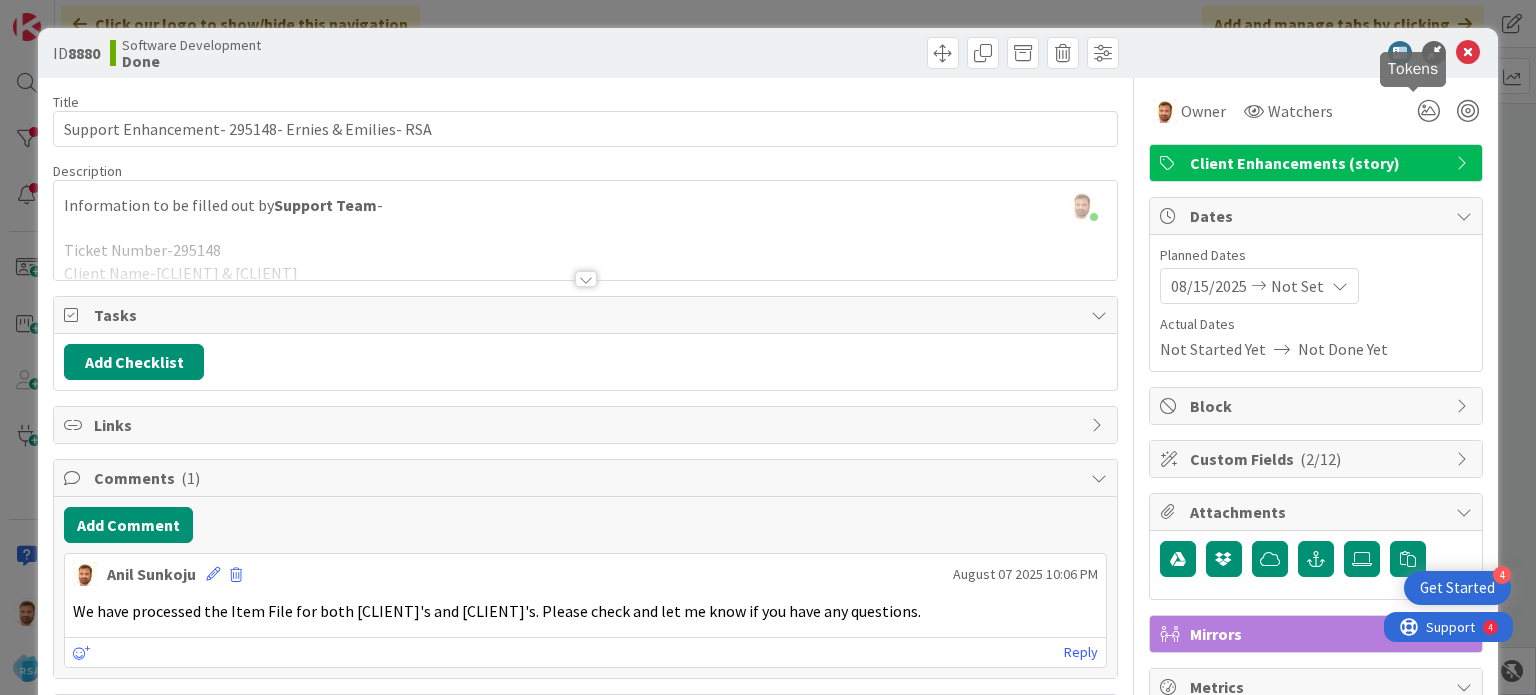 click at bounding box center [1468, 53] 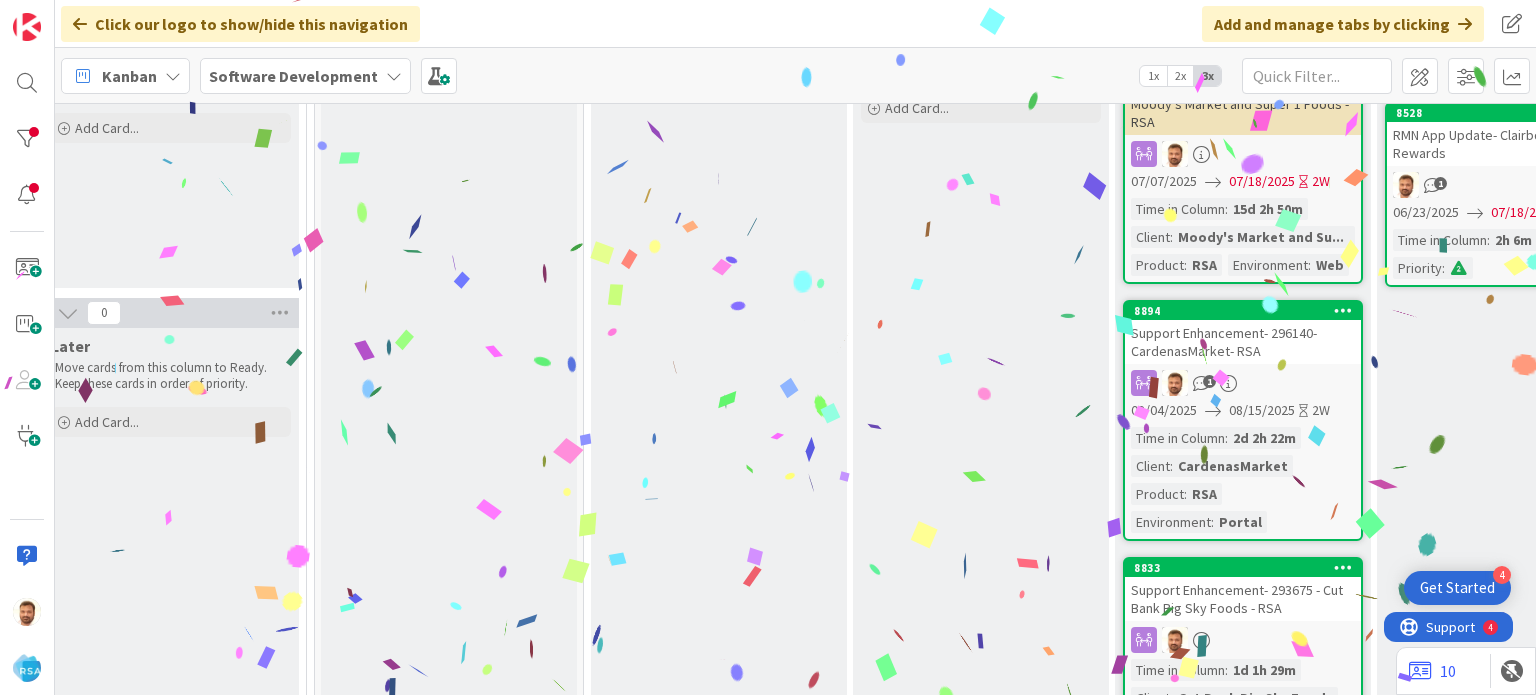 scroll, scrollTop: 0, scrollLeft: 0, axis: both 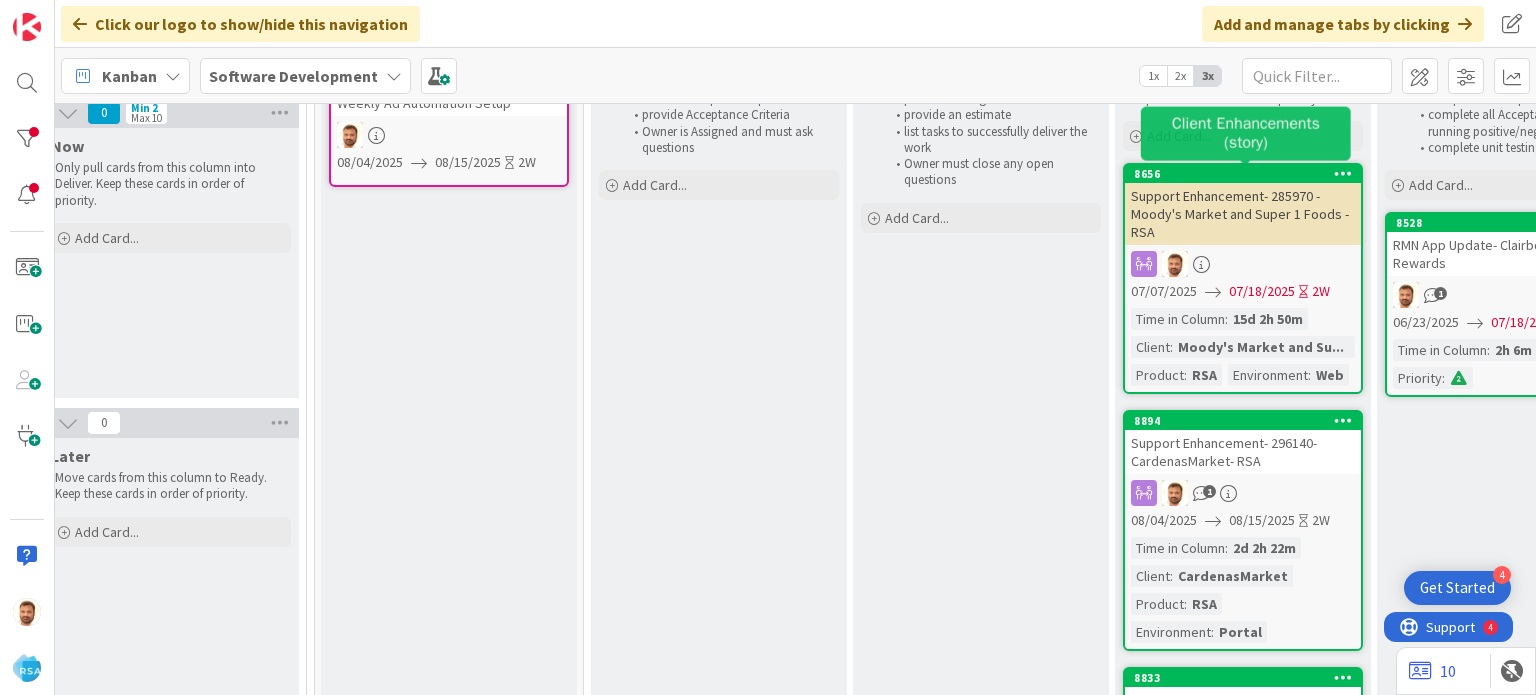 click on "Support Enhancement- 285970 - Moody's Market and Super 1 Foods - RSA" at bounding box center [1243, 214] 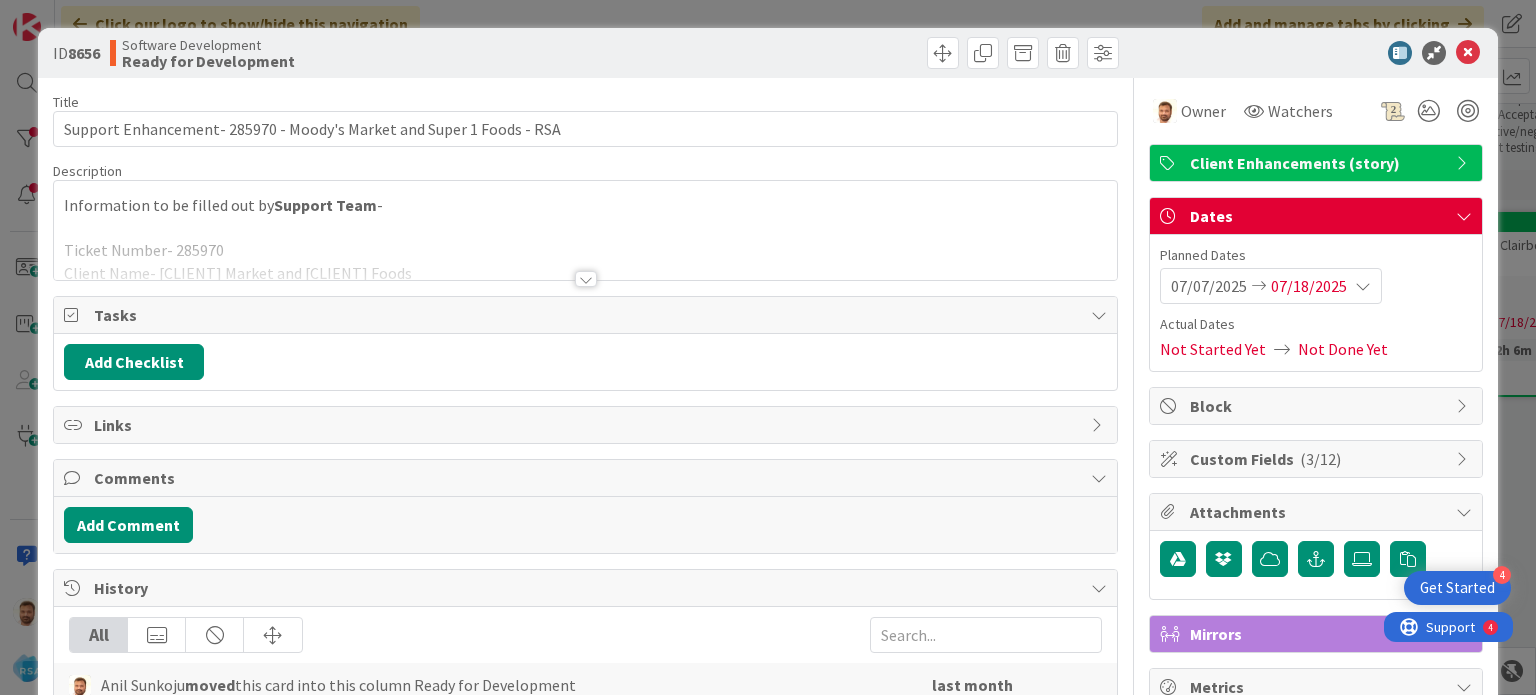 scroll, scrollTop: 0, scrollLeft: 0, axis: both 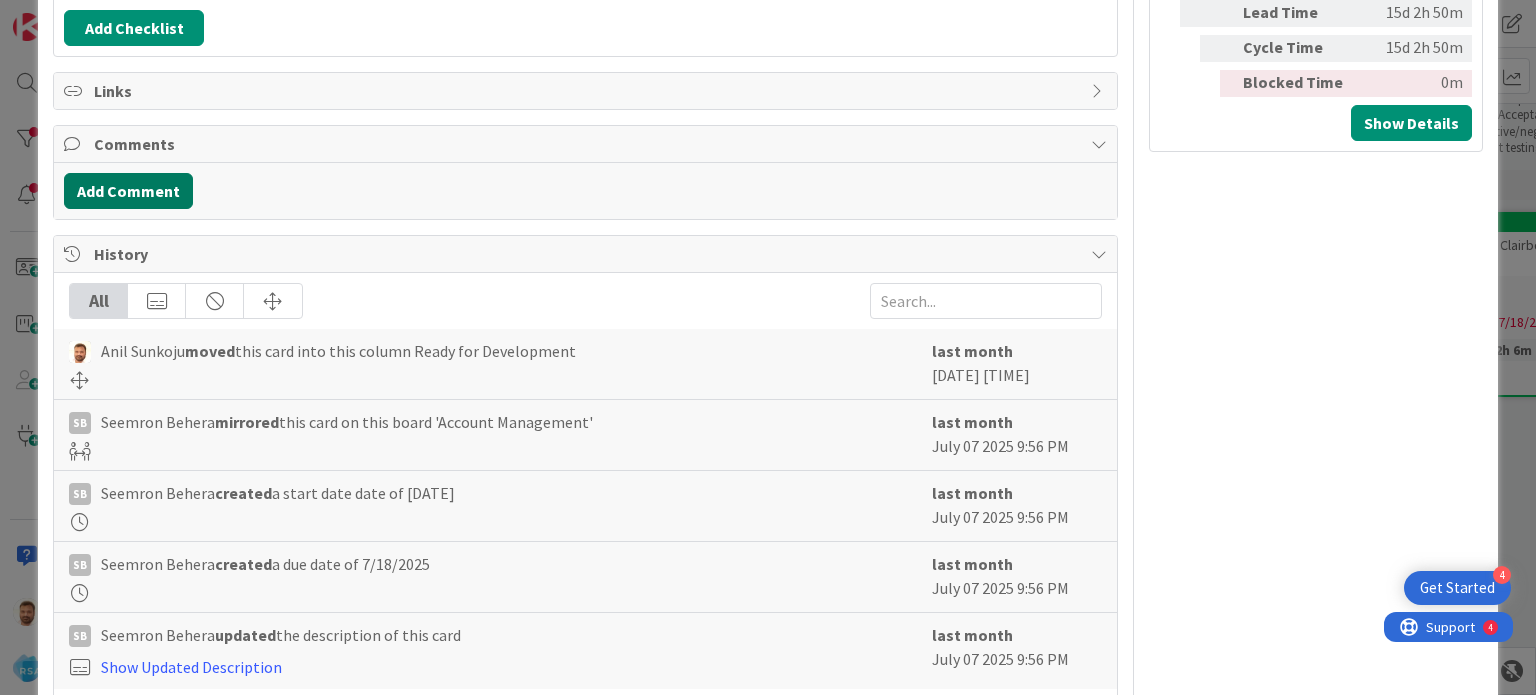 click on "Add Comment" at bounding box center (128, 191) 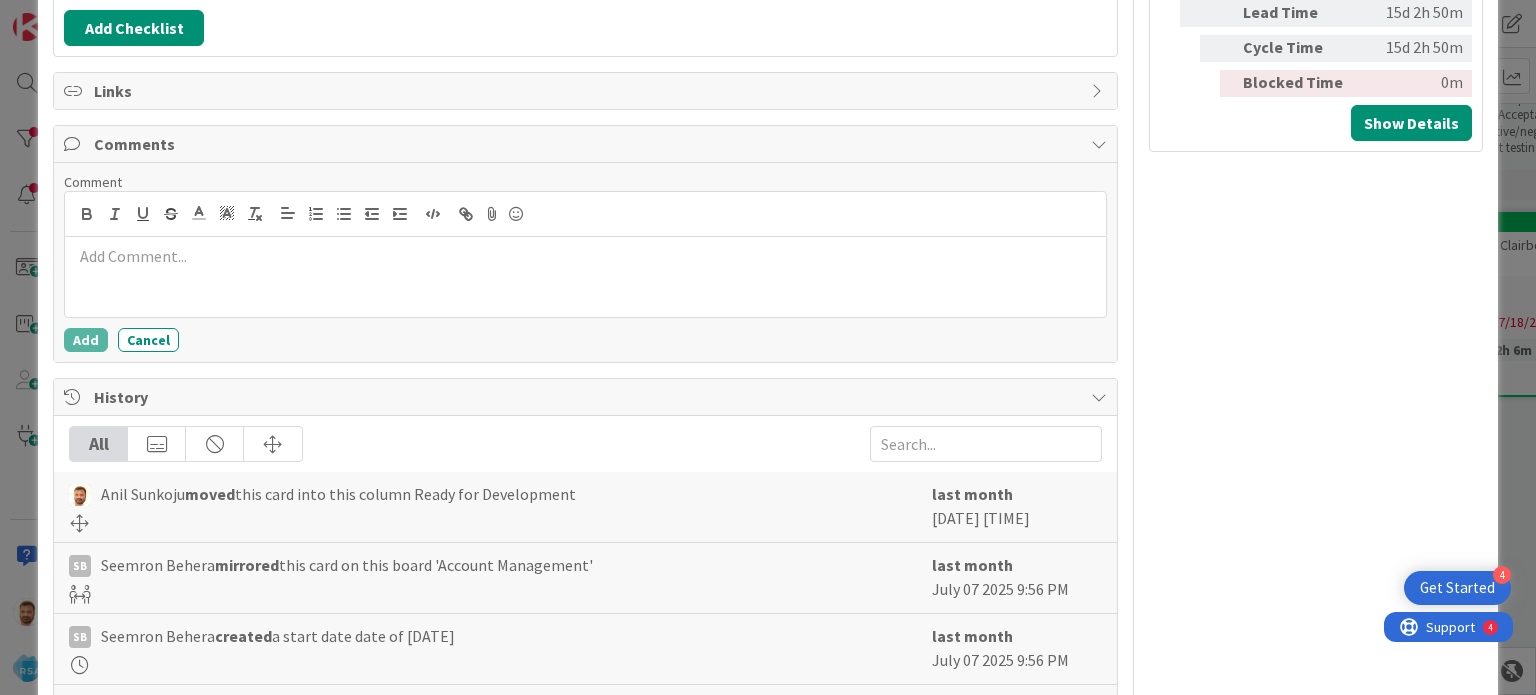 click at bounding box center (585, 277) 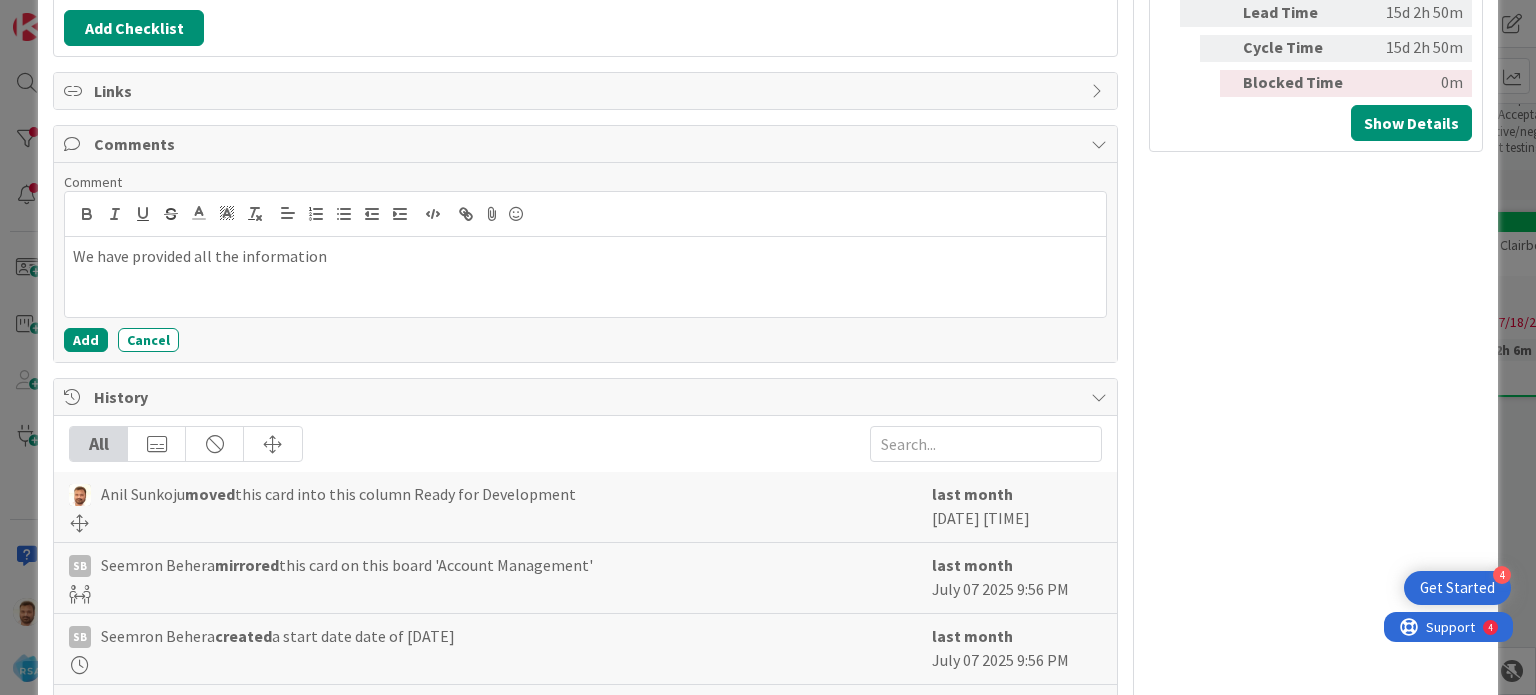 click on "Comment We have provided all the information Add Cancel" at bounding box center (585, 262) 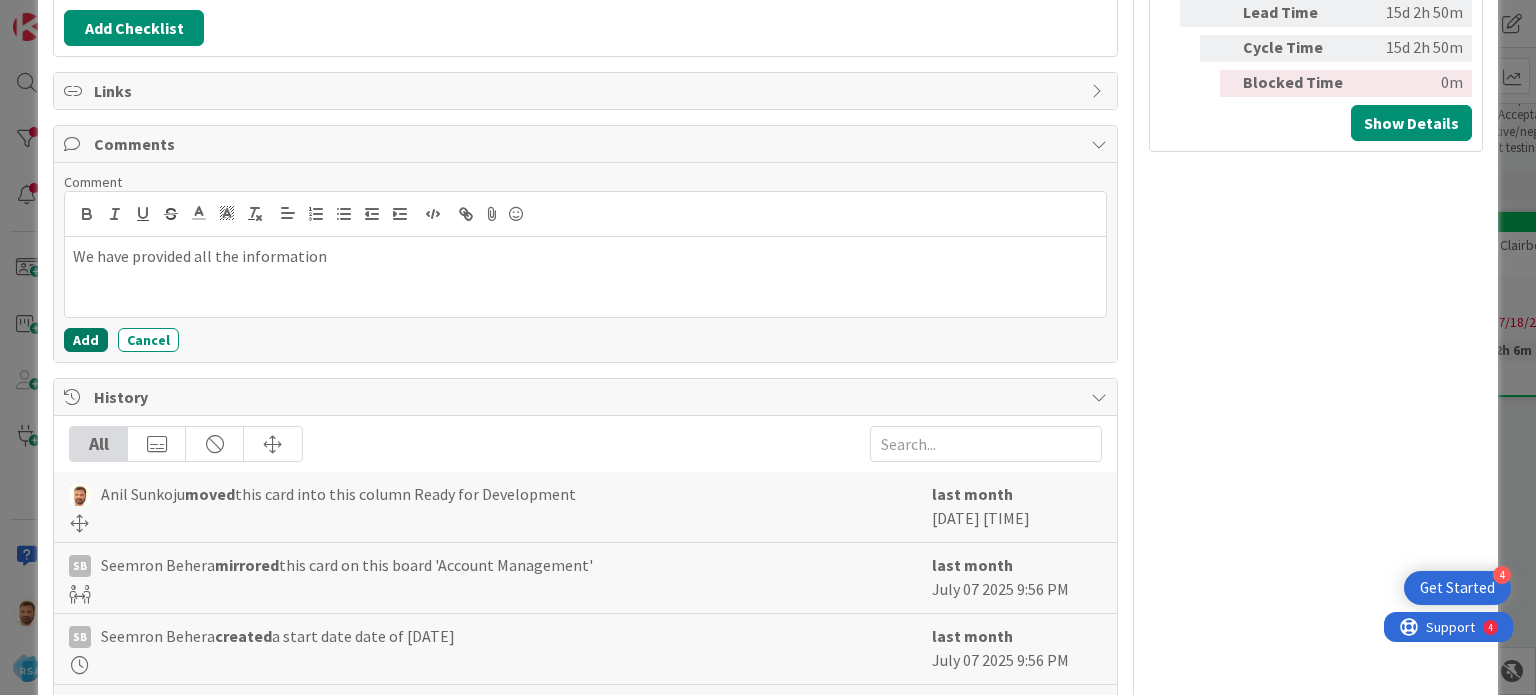 click on "Add" at bounding box center (86, 340) 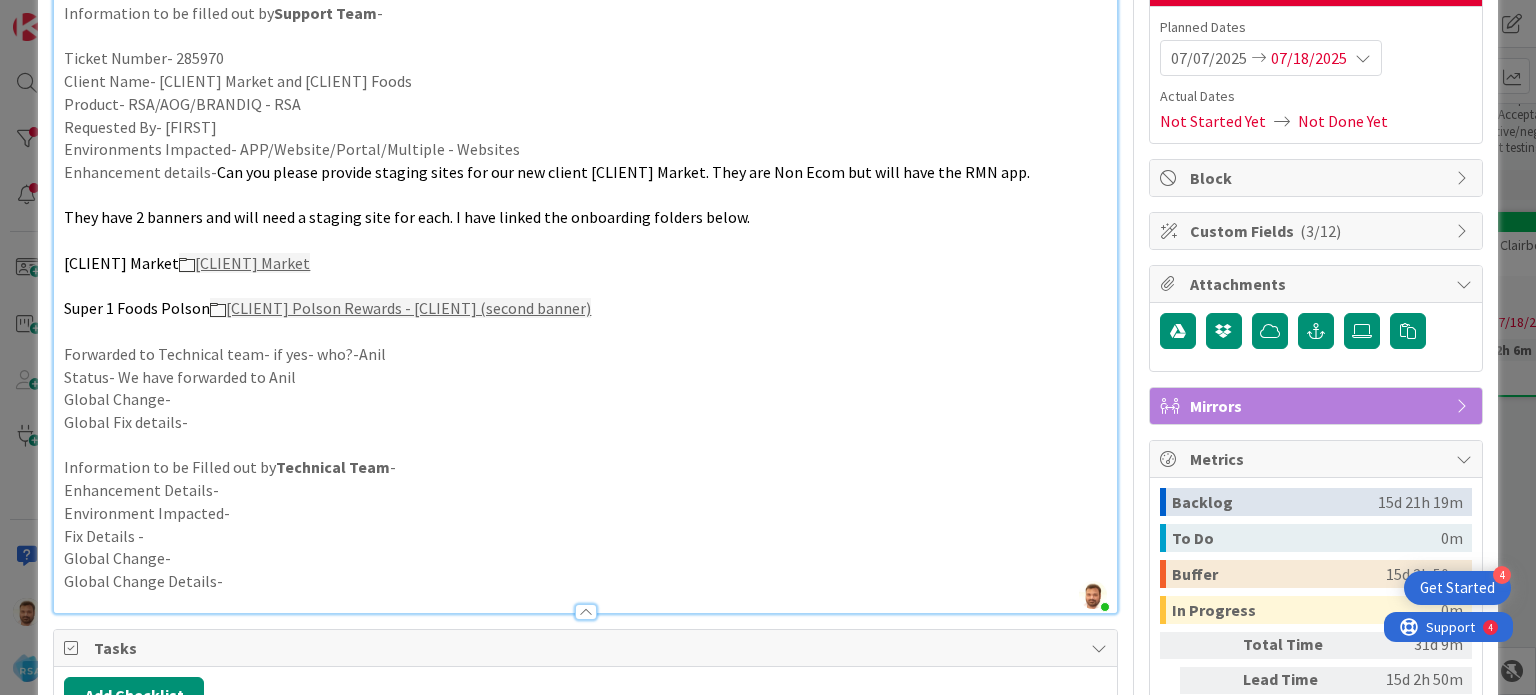 scroll, scrollTop: 0, scrollLeft: 0, axis: both 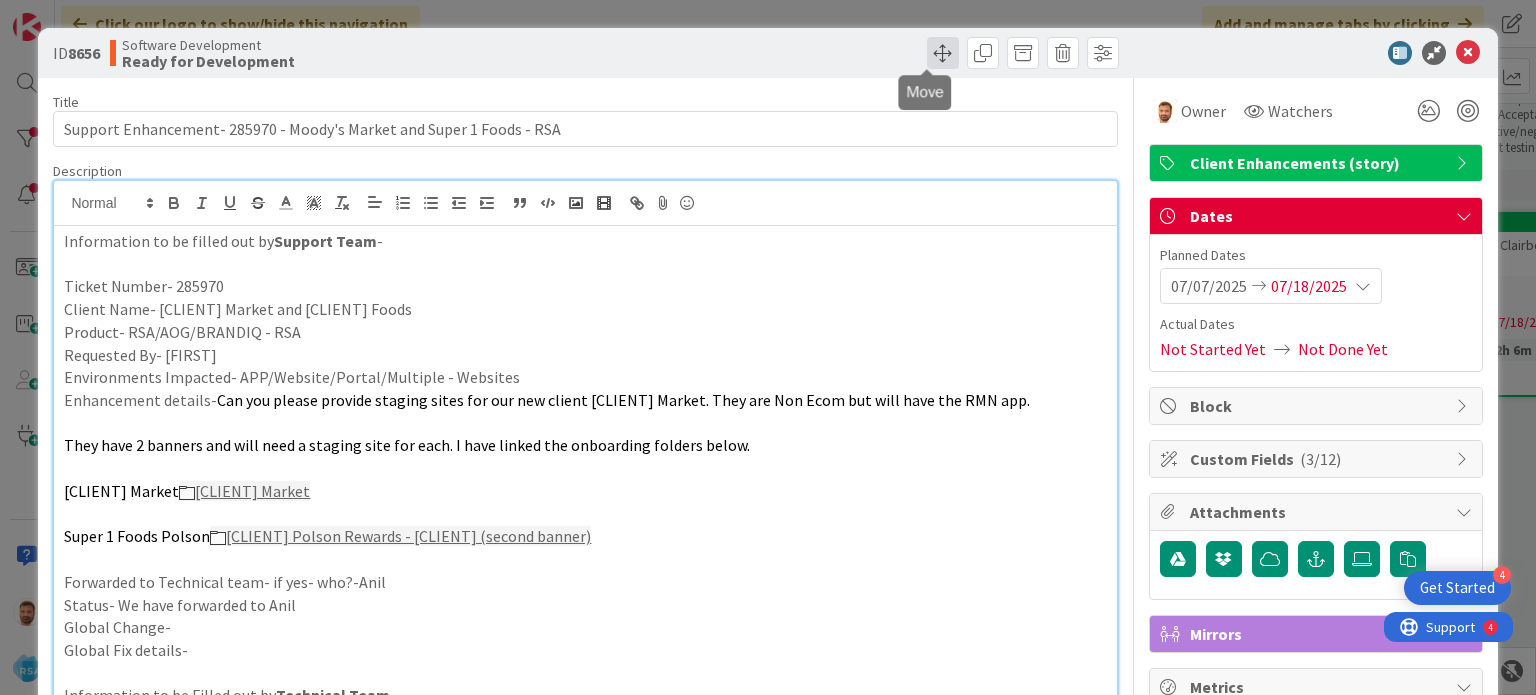 click at bounding box center [943, 53] 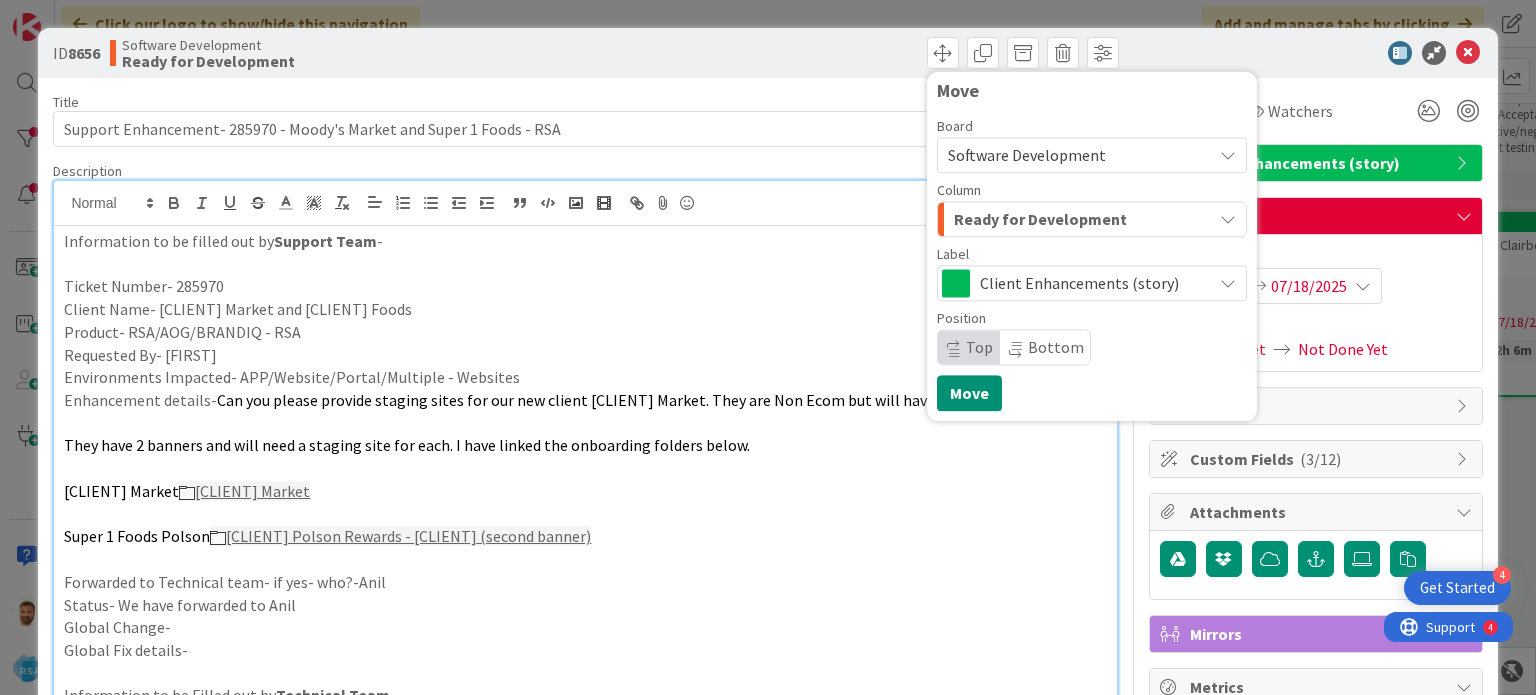 click on "Ready for Development" at bounding box center [1040, 219] 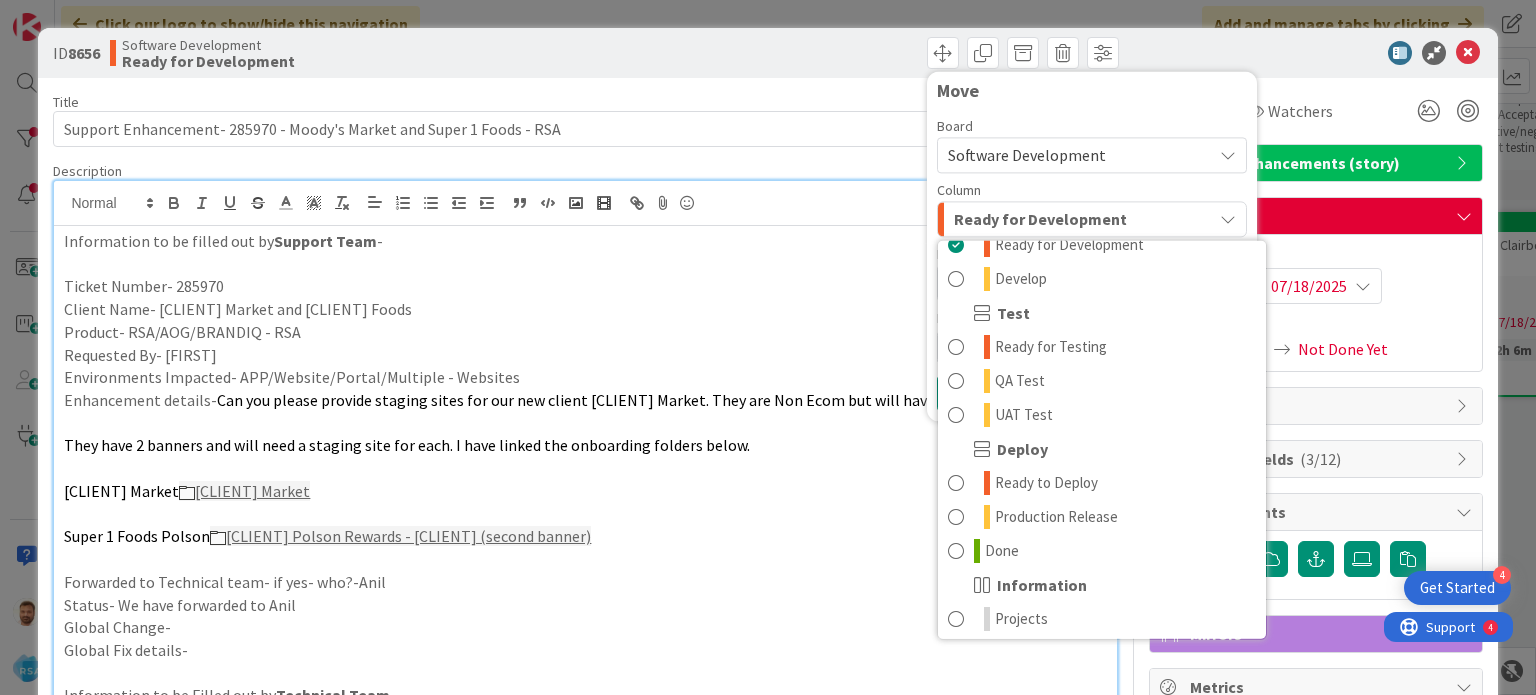 scroll, scrollTop: 532, scrollLeft: 0, axis: vertical 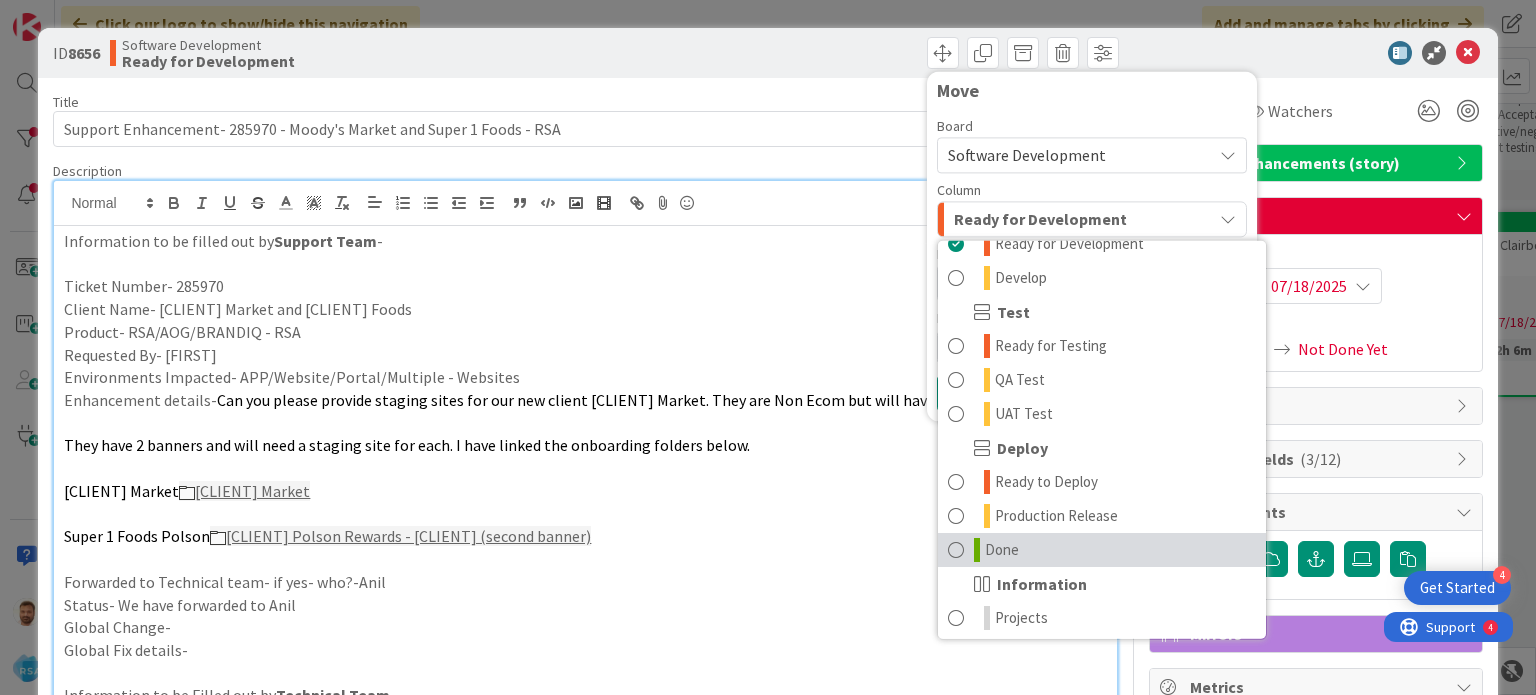 click on "Done" at bounding box center (1102, 550) 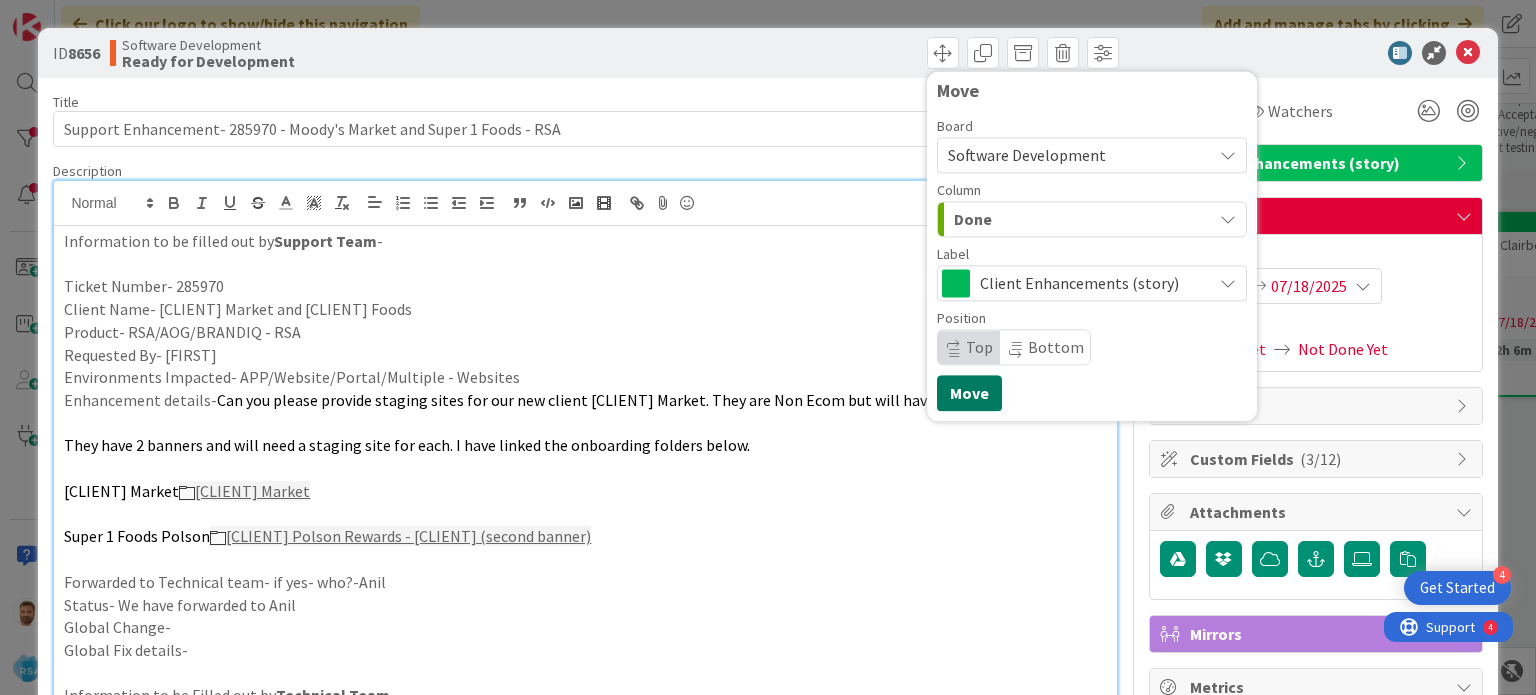 click on "Move" at bounding box center (969, 393) 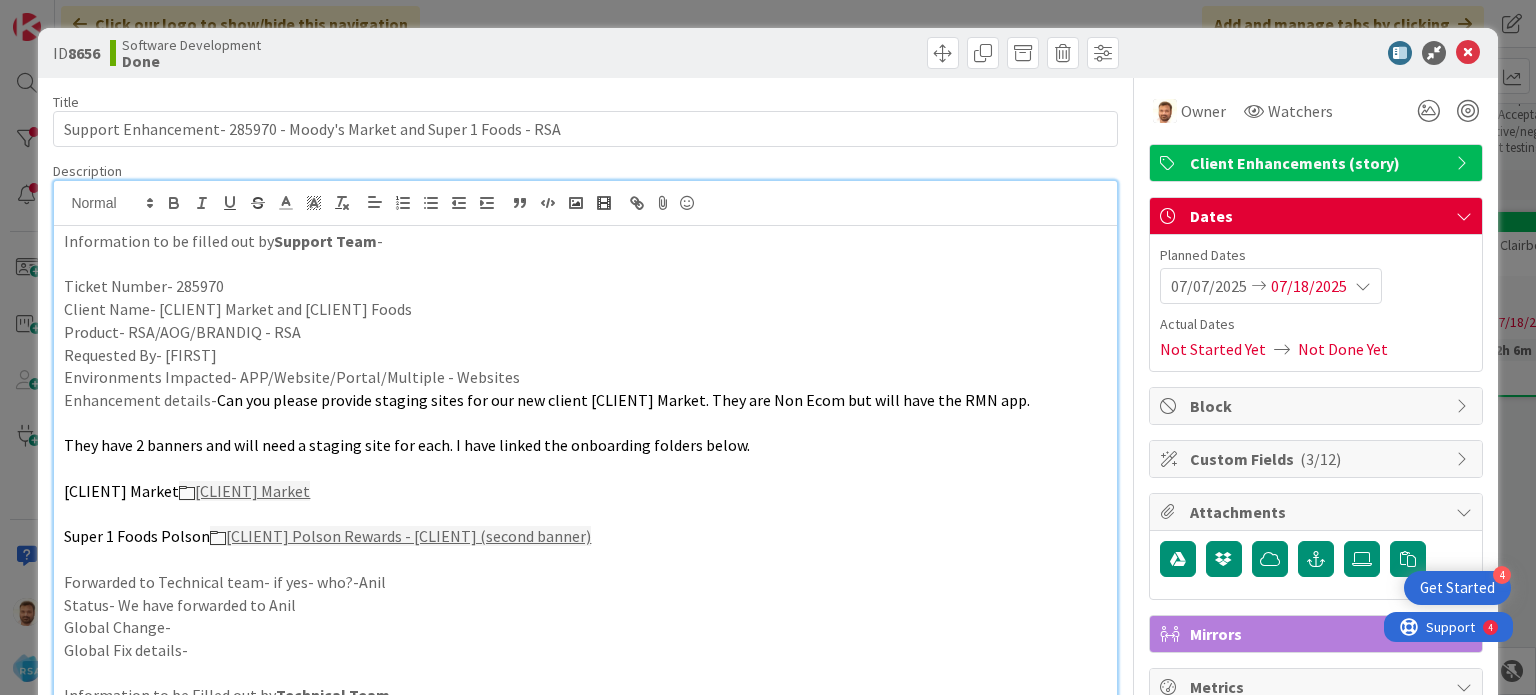 click at bounding box center [1468, 53] 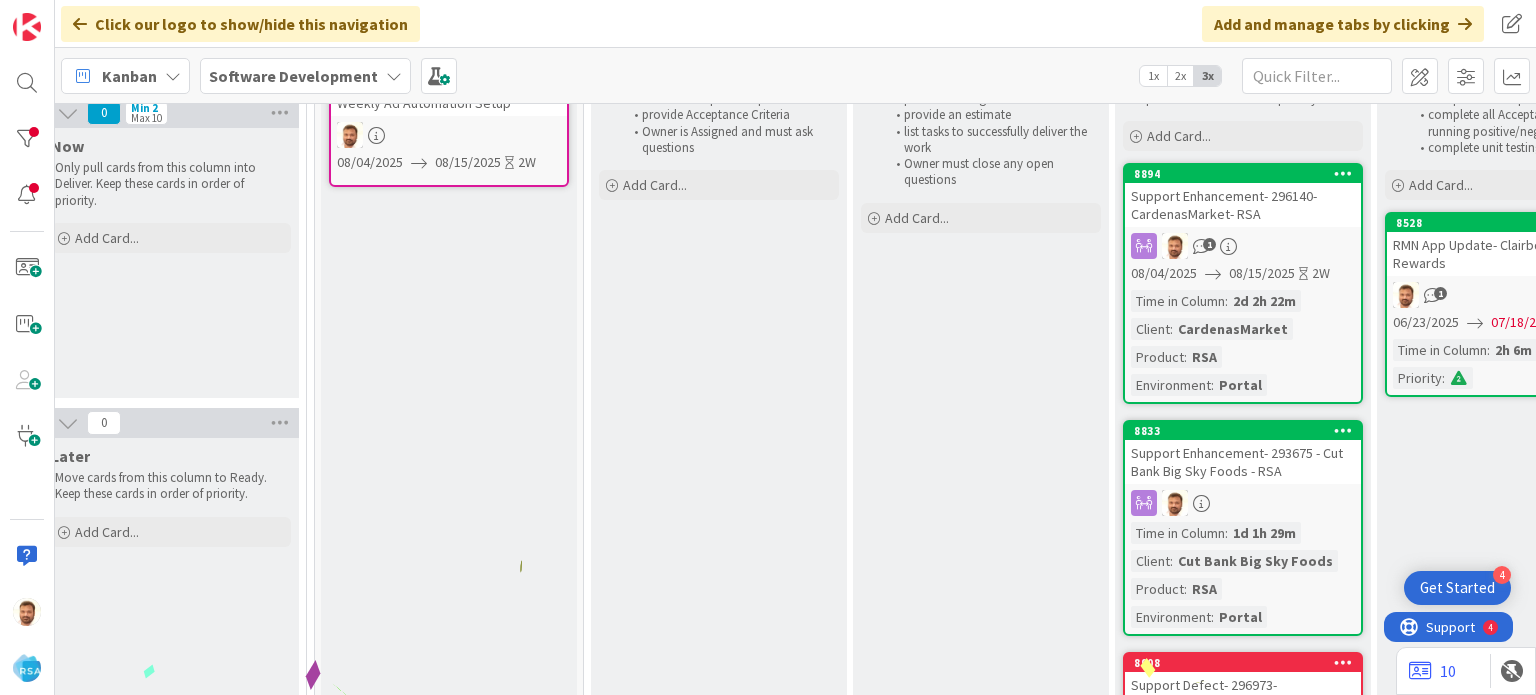 scroll, scrollTop: 0, scrollLeft: 0, axis: both 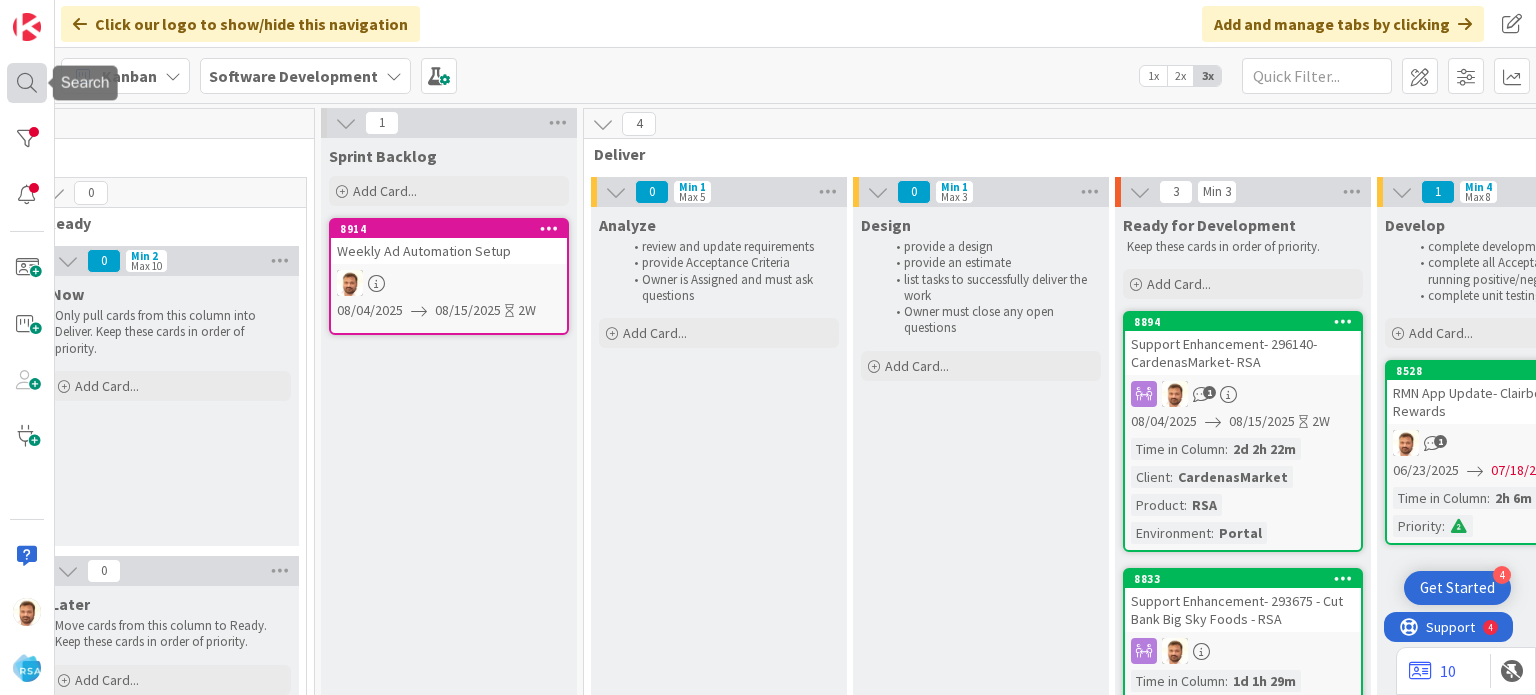 click at bounding box center [27, 83] 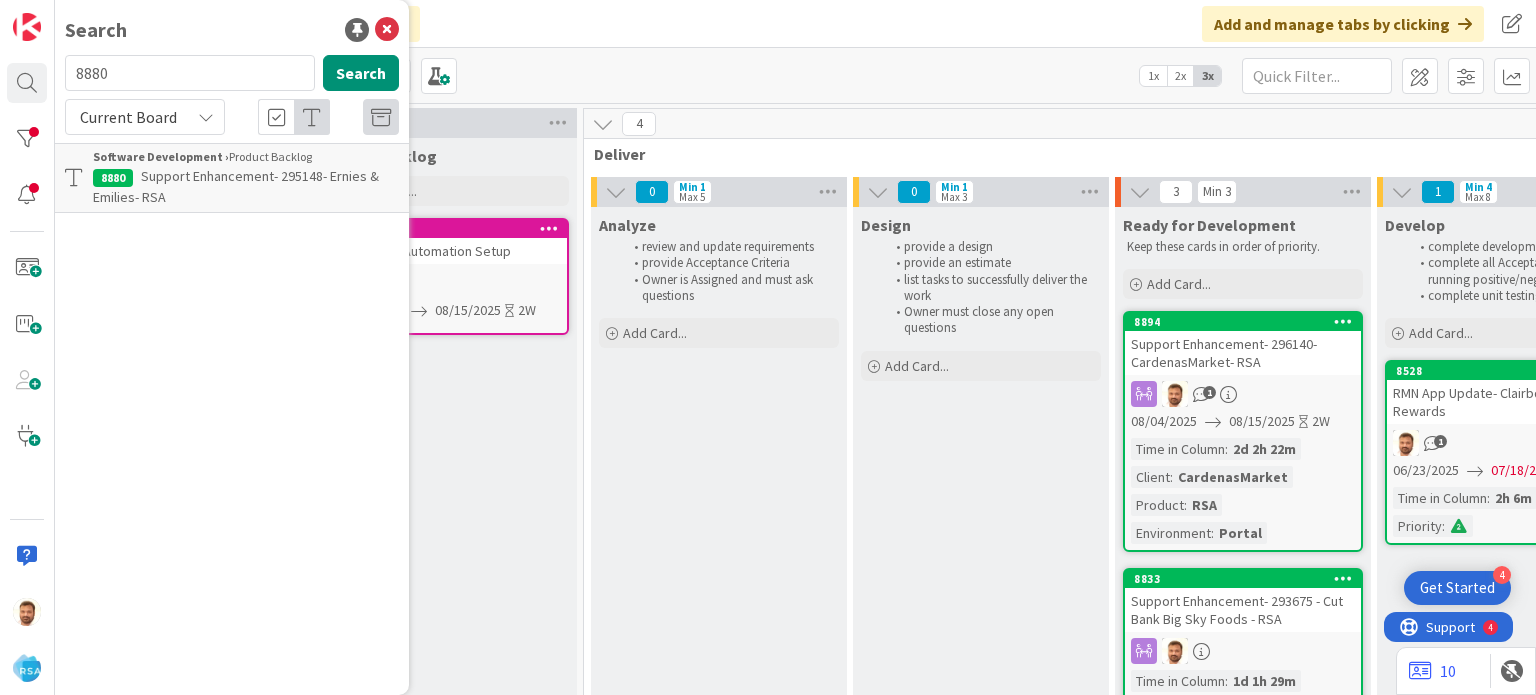 click on "8880" at bounding box center (190, 73) 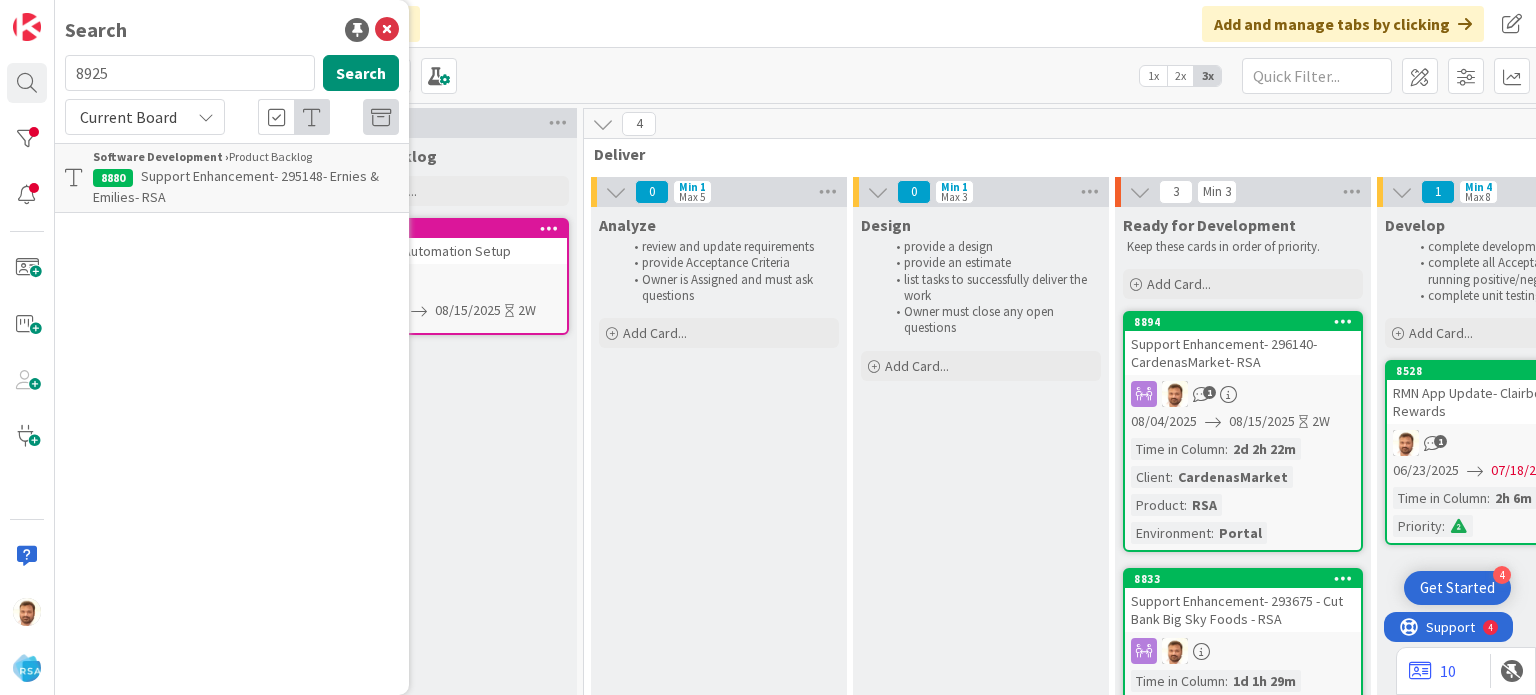 type on "8925" 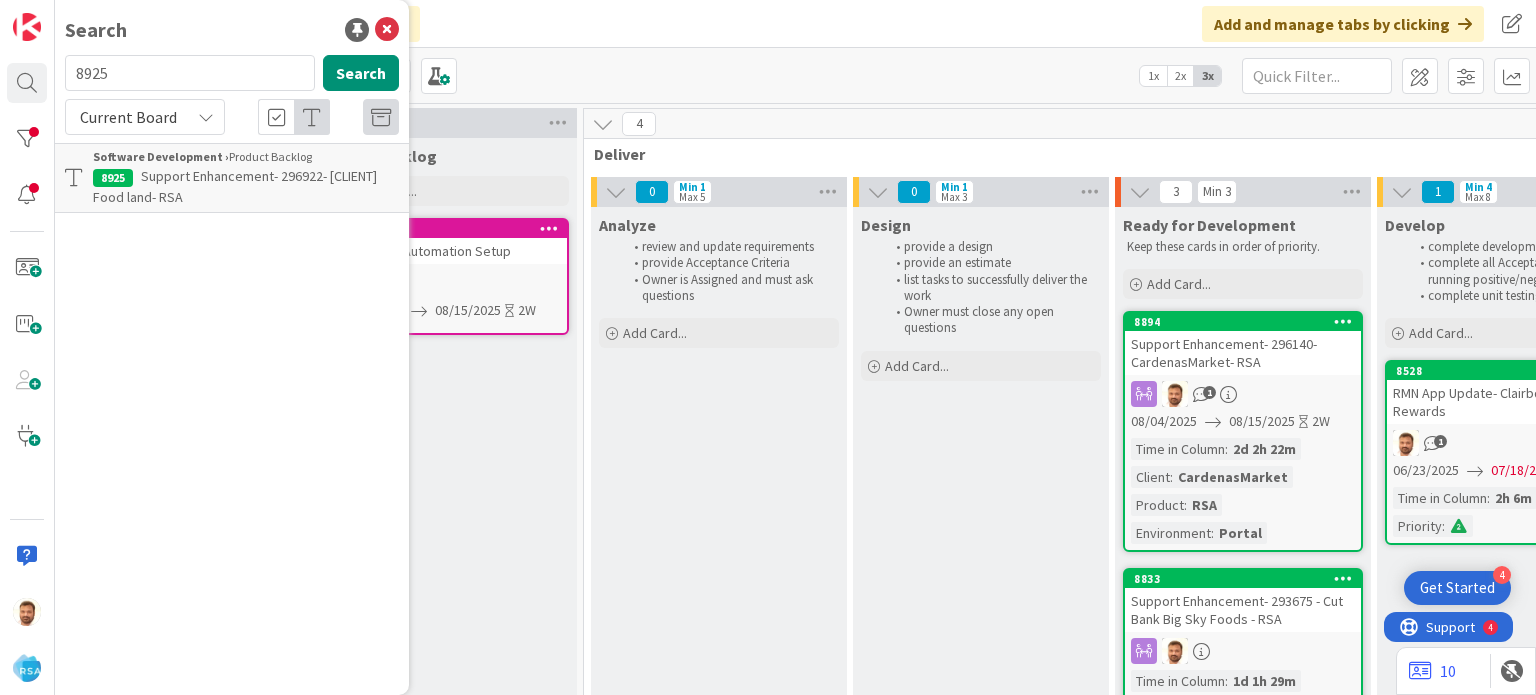 click on "Software Development ›" at bounding box center [161, 156] 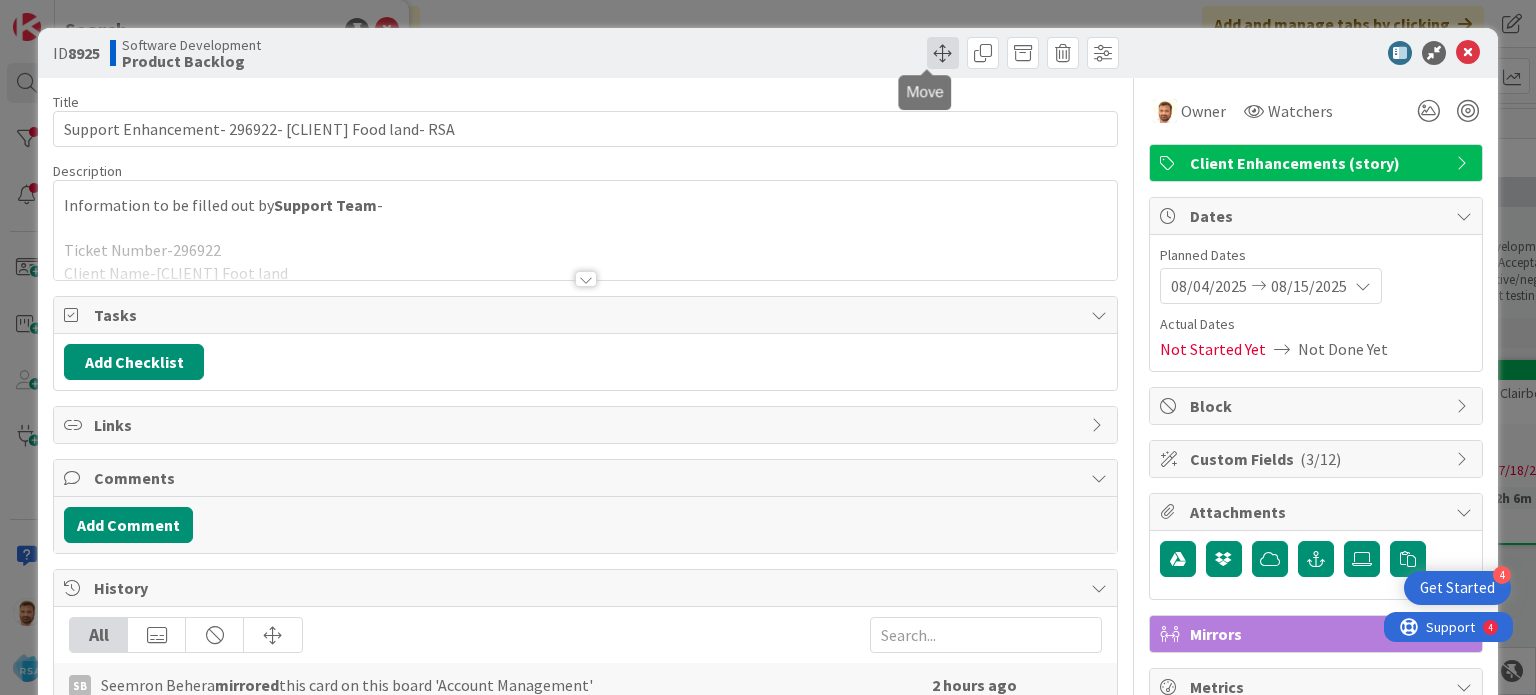 click at bounding box center [943, 53] 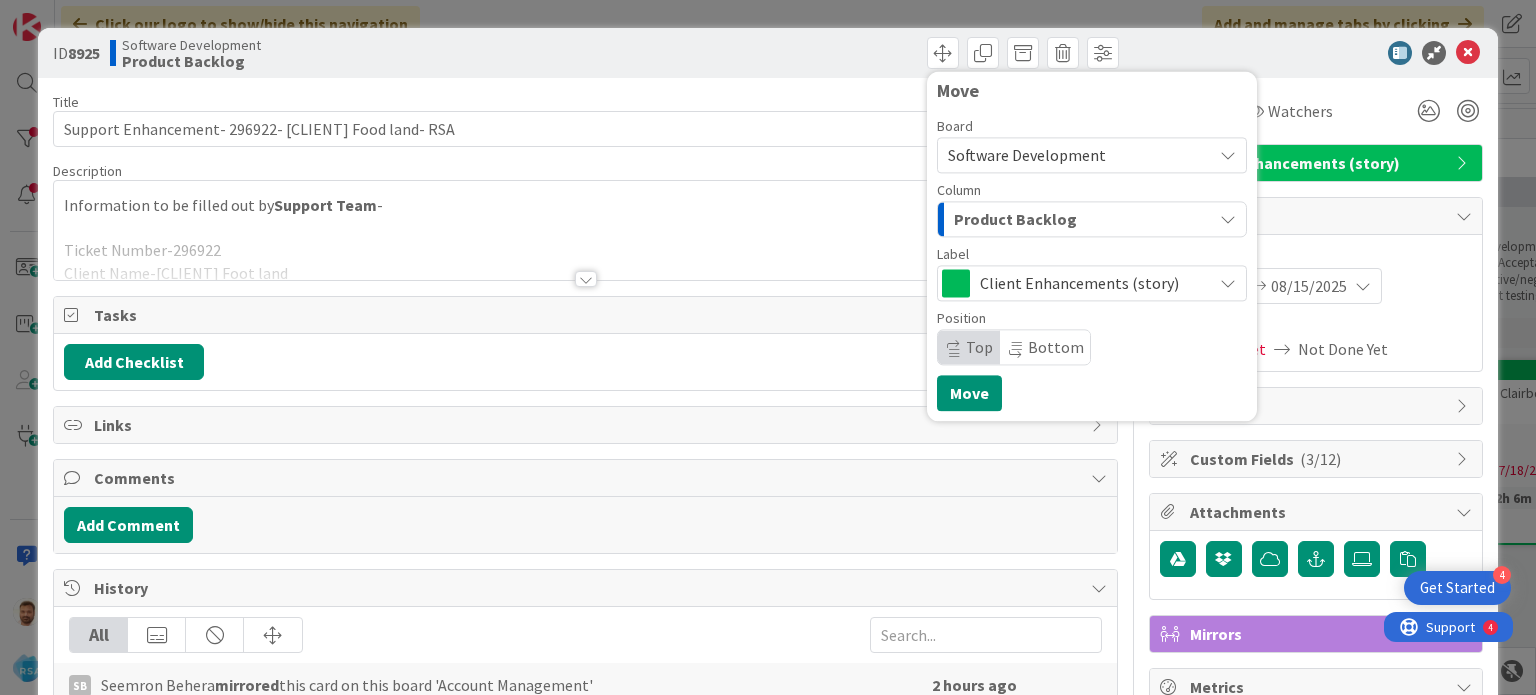 scroll, scrollTop: 0, scrollLeft: 0, axis: both 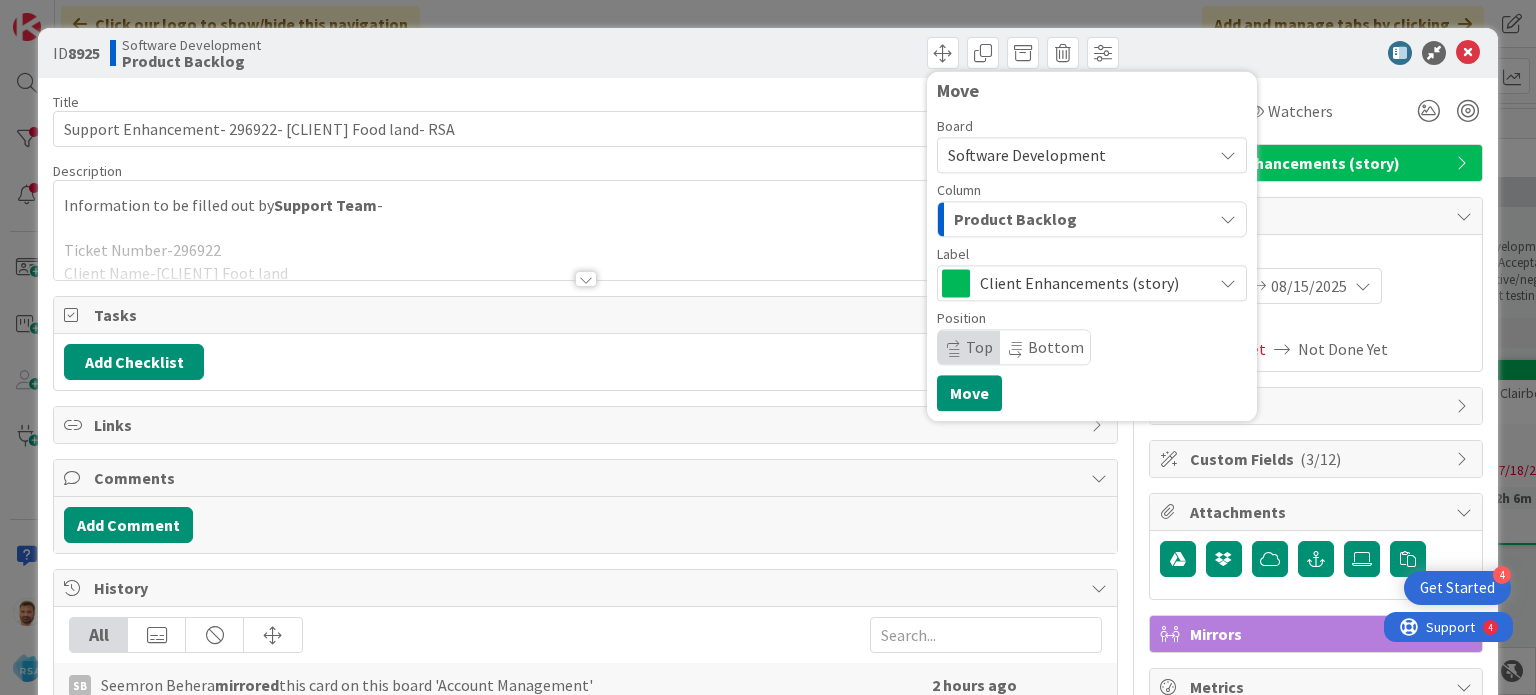 click on "Product Backlog" at bounding box center [1092, 219] 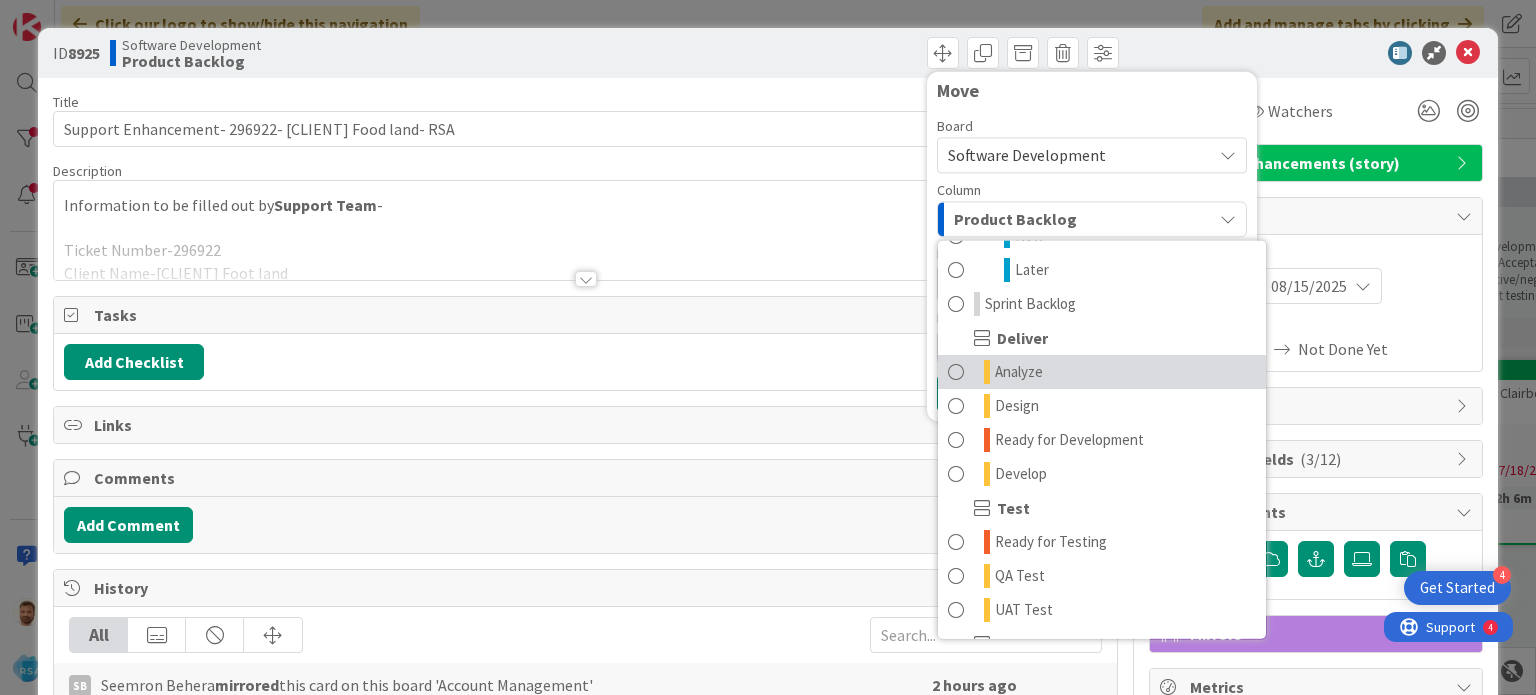 scroll, scrollTop: 338, scrollLeft: 0, axis: vertical 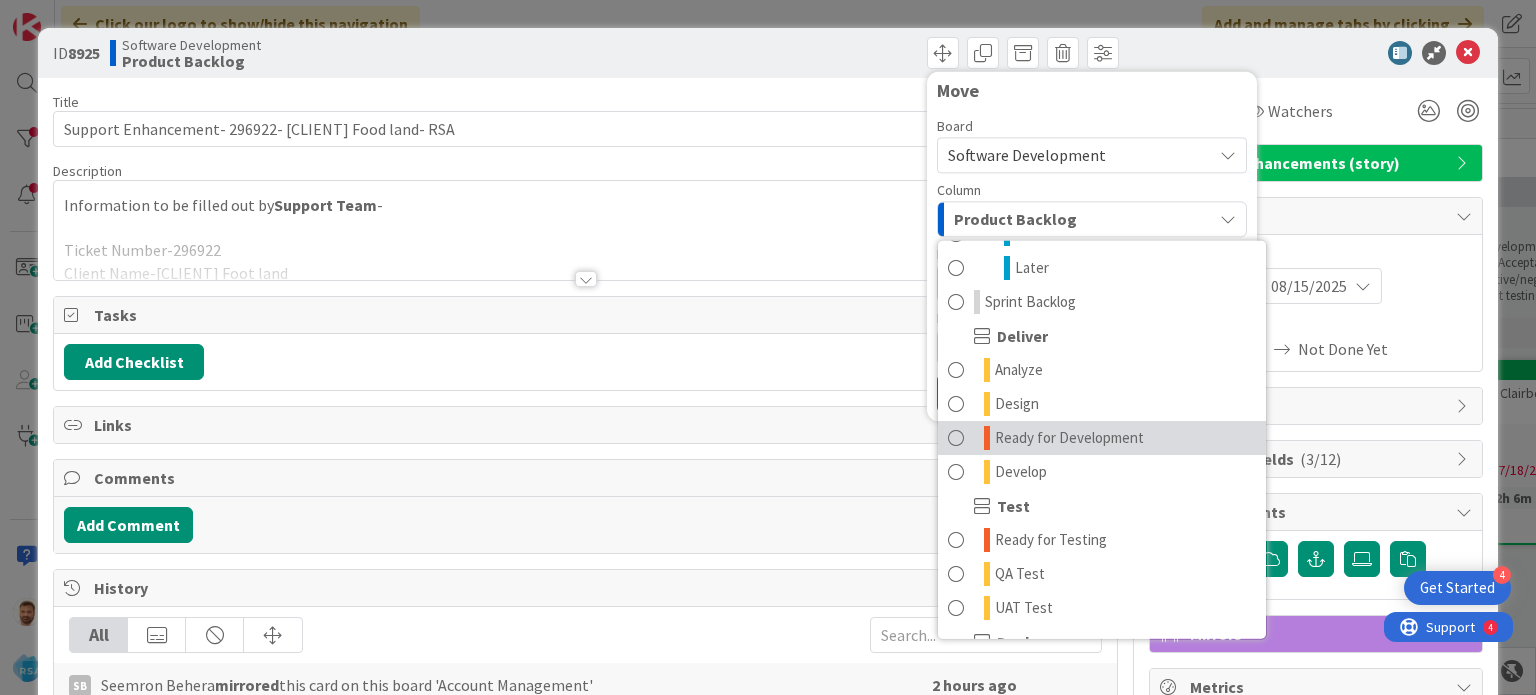 click on "Ready for Development" at bounding box center (1069, 438) 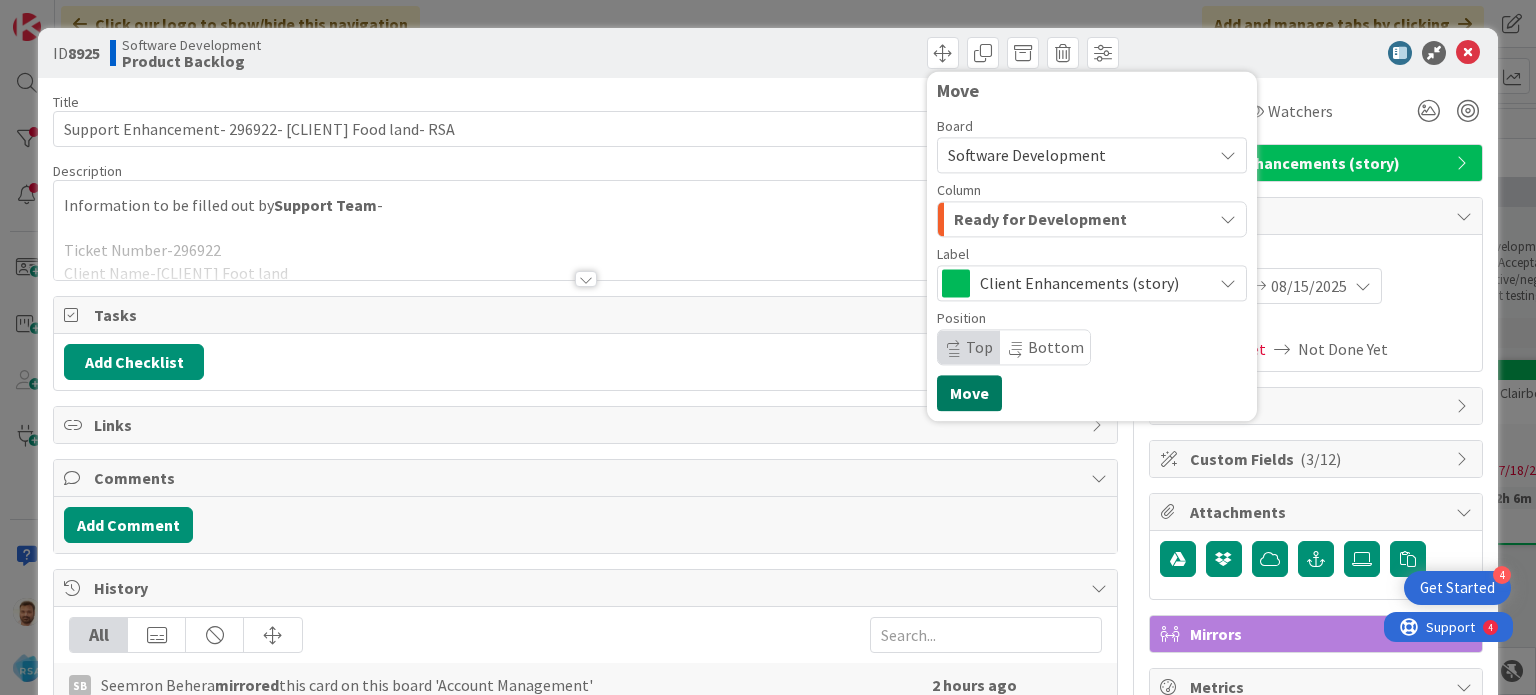 click on "Move" at bounding box center [969, 393] 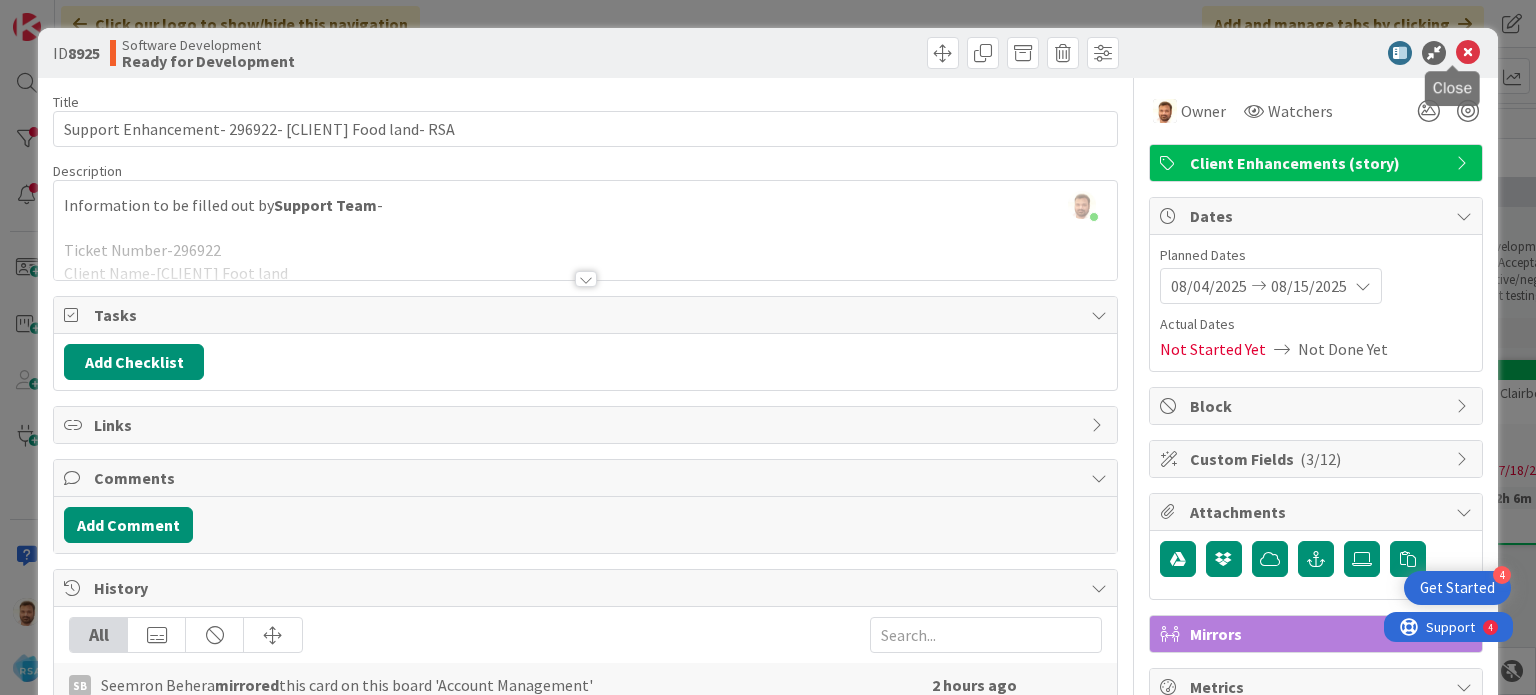 click at bounding box center [1468, 53] 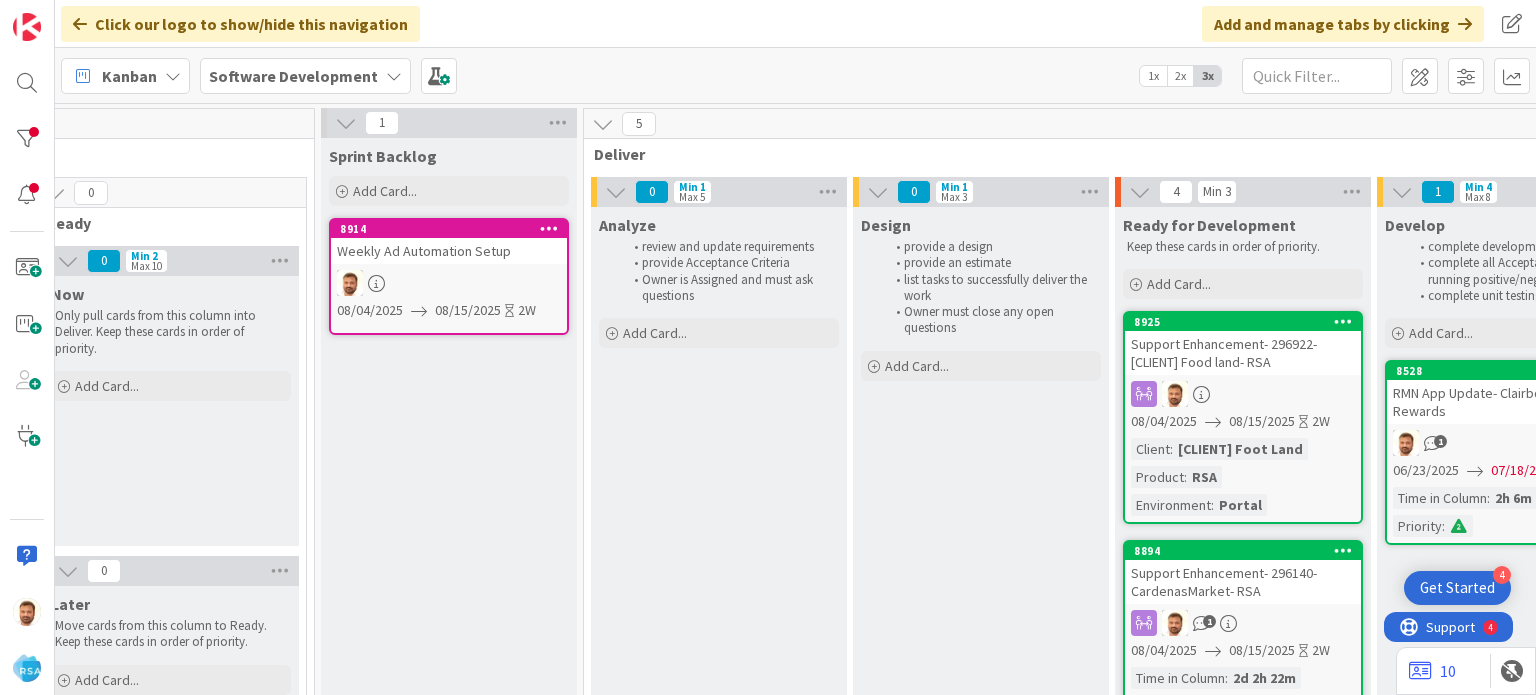 scroll, scrollTop: 0, scrollLeft: 0, axis: both 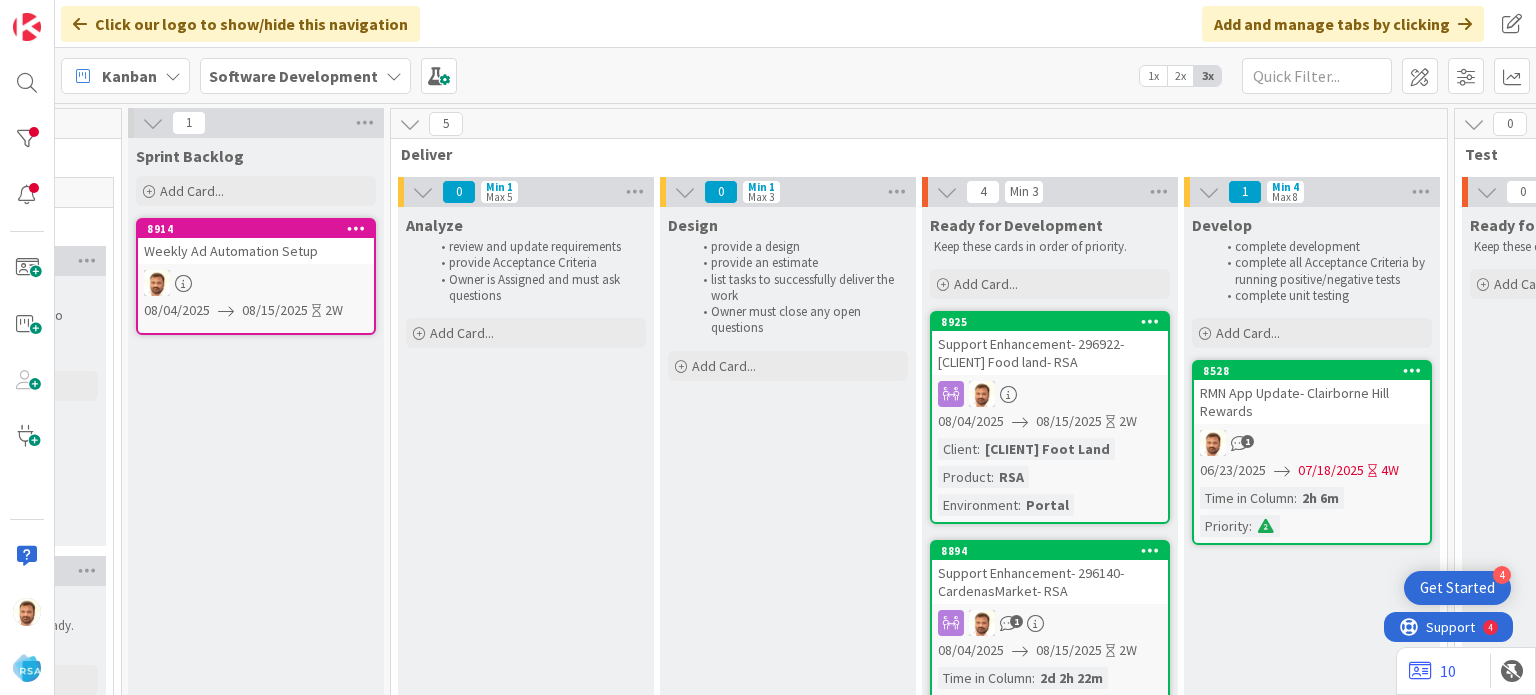 click on "Support Enhancement- 296922- [CLIENT] Food land- RSA" at bounding box center (1050, 353) 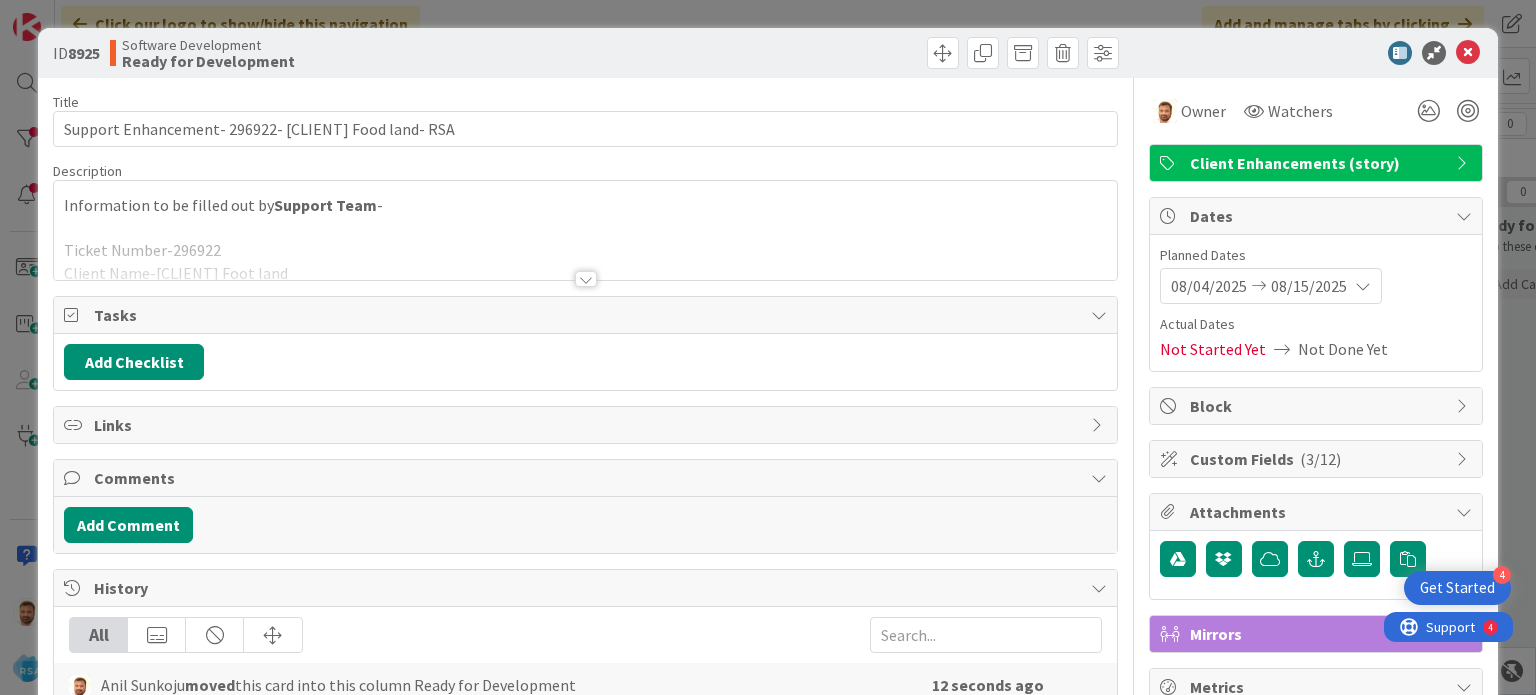 scroll, scrollTop: 0, scrollLeft: 0, axis: both 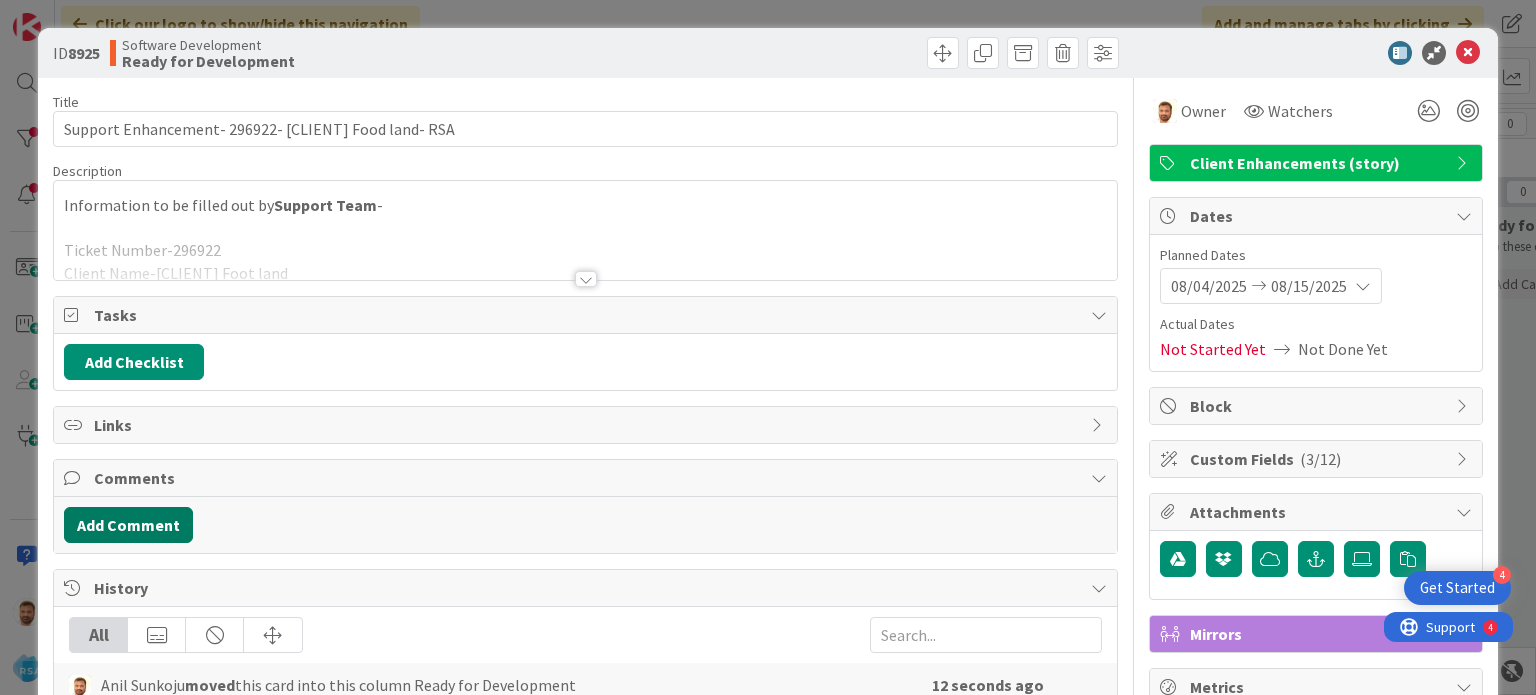 click on "Add Comment" at bounding box center [128, 525] 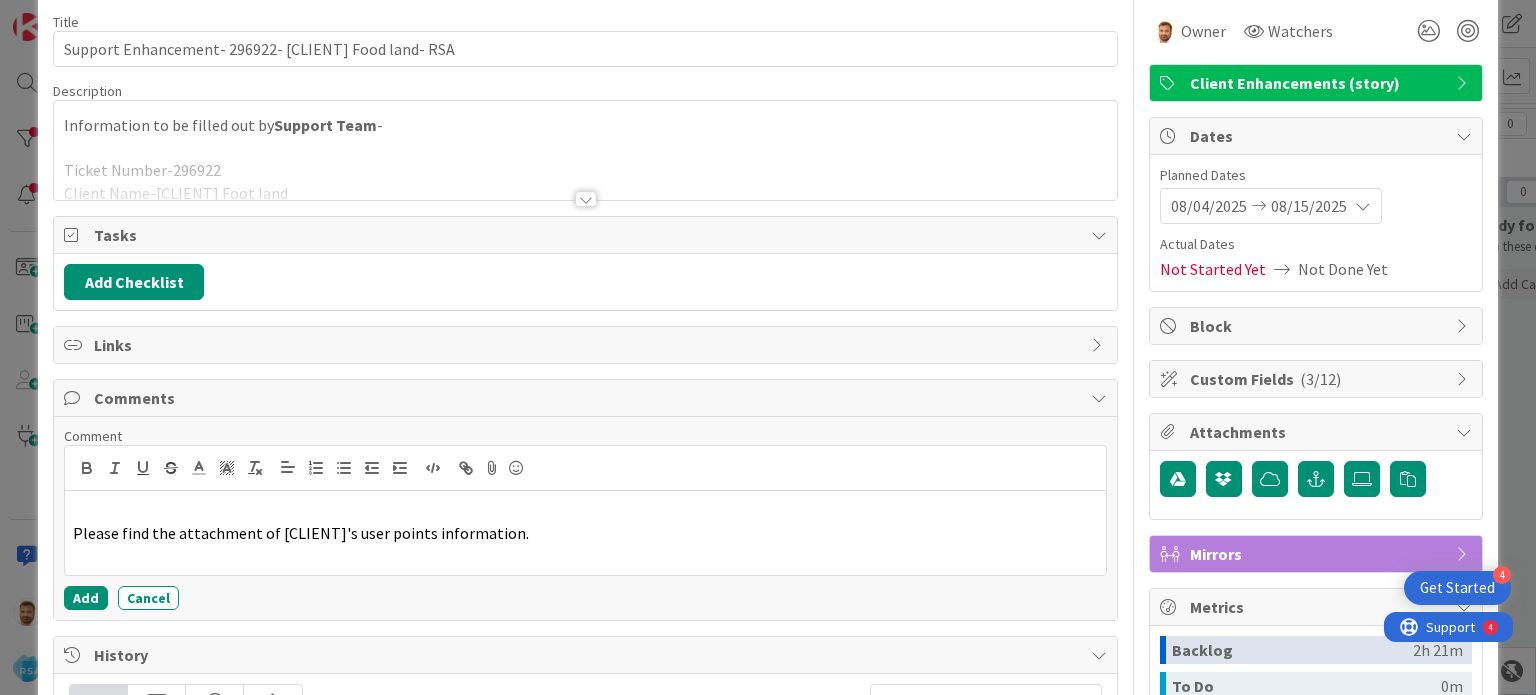 scroll, scrollTop: 80, scrollLeft: 0, axis: vertical 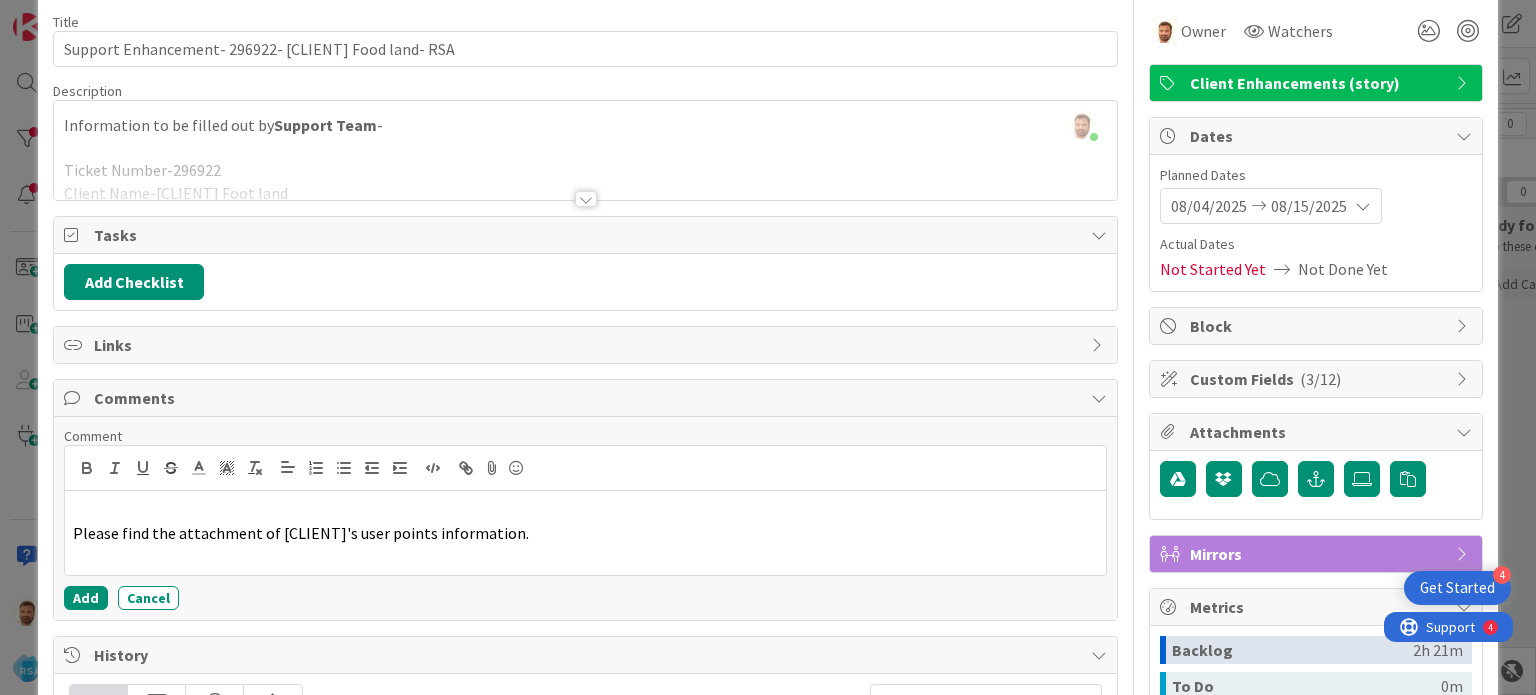 click on "Please find the attachment of [CLIENT]'s user points information." at bounding box center (301, 533) 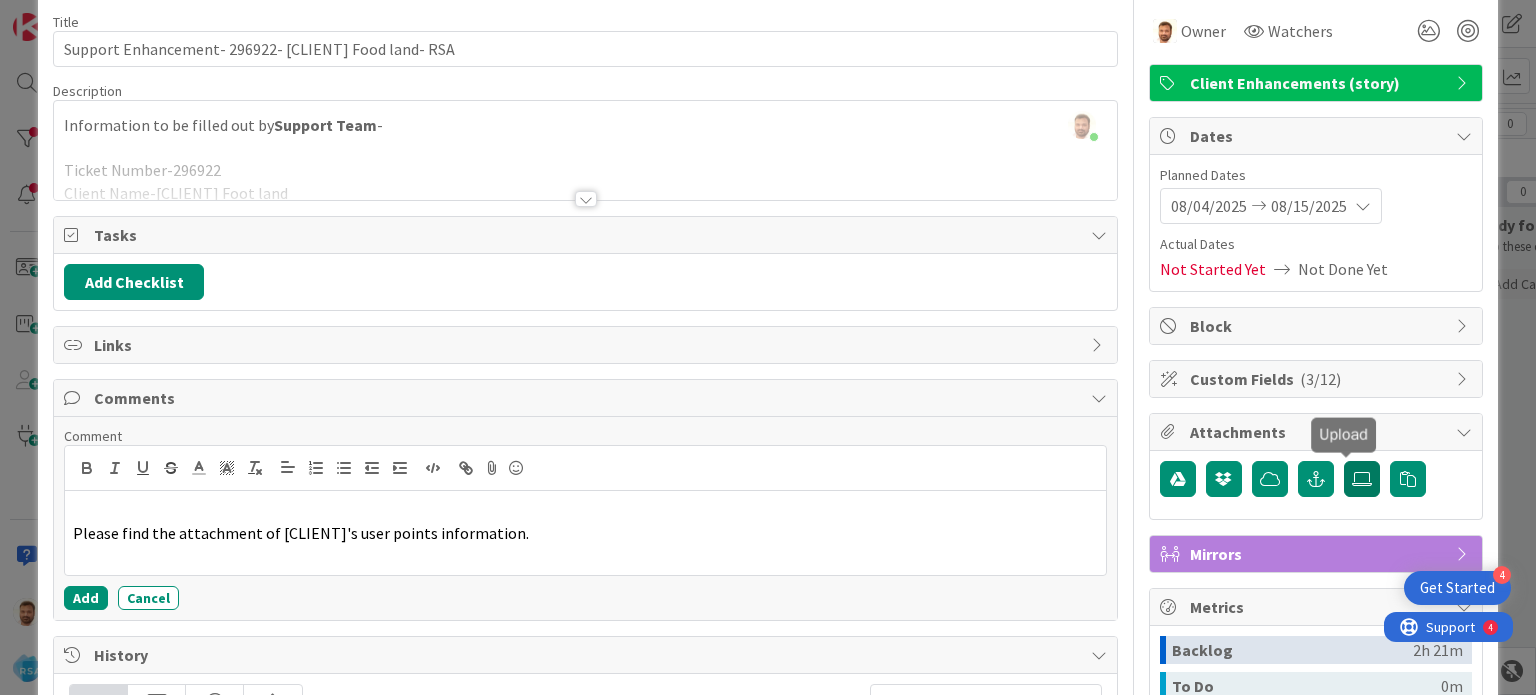click at bounding box center [1362, 479] 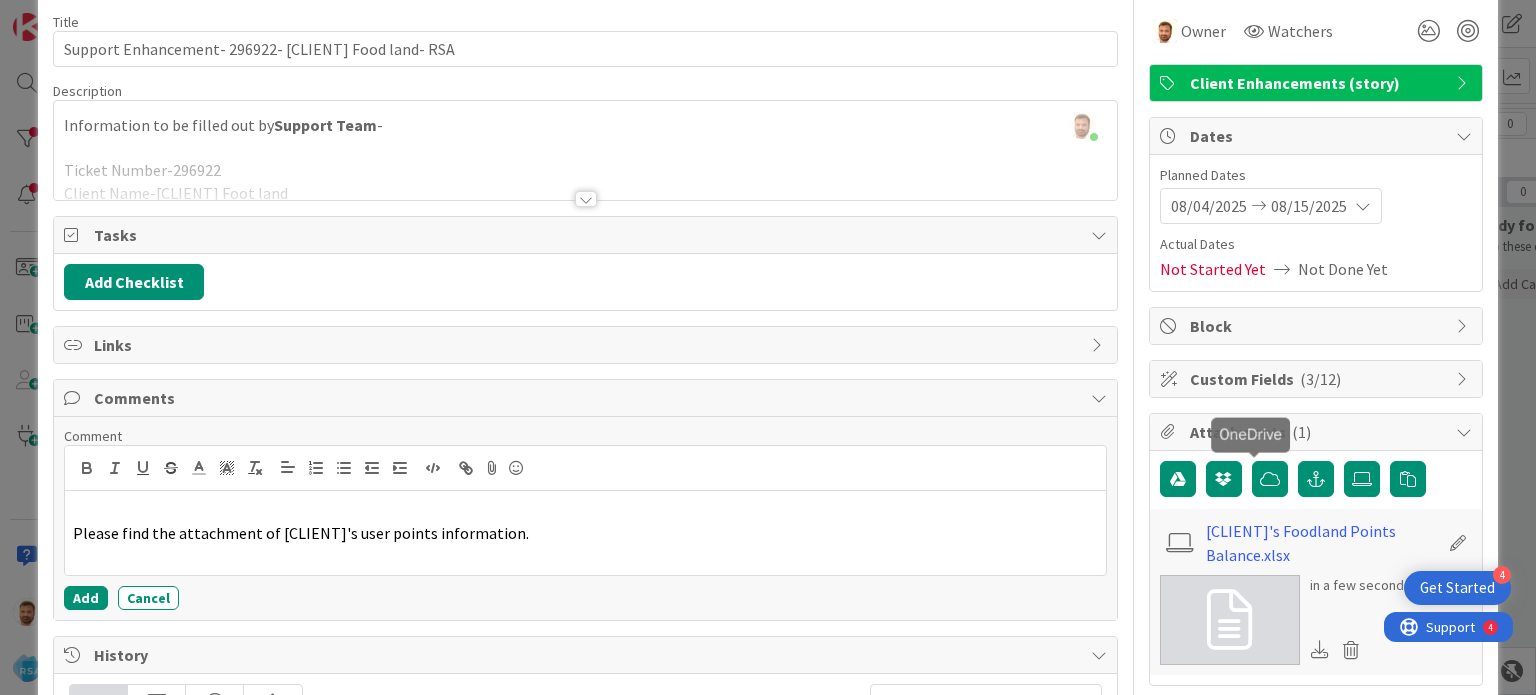 scroll, scrollTop: 0, scrollLeft: 0, axis: both 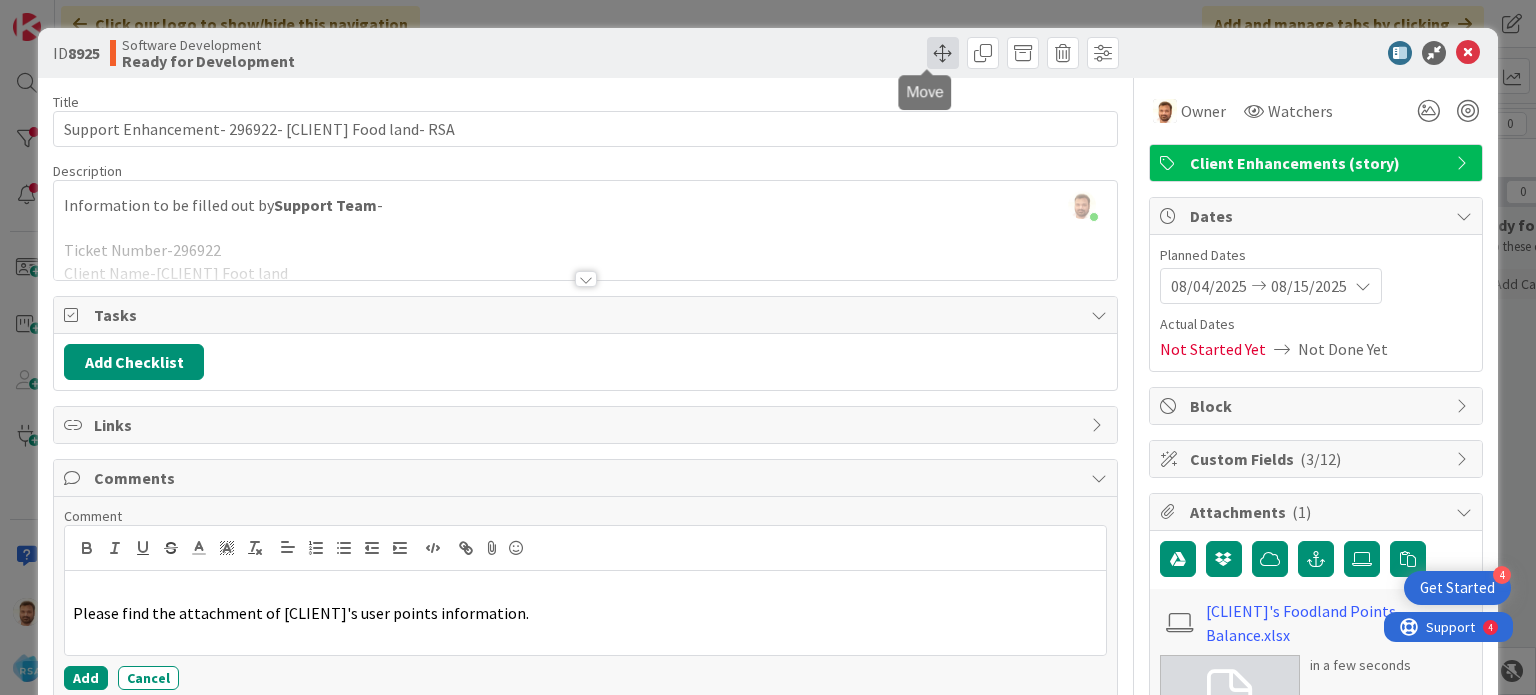 click at bounding box center (943, 53) 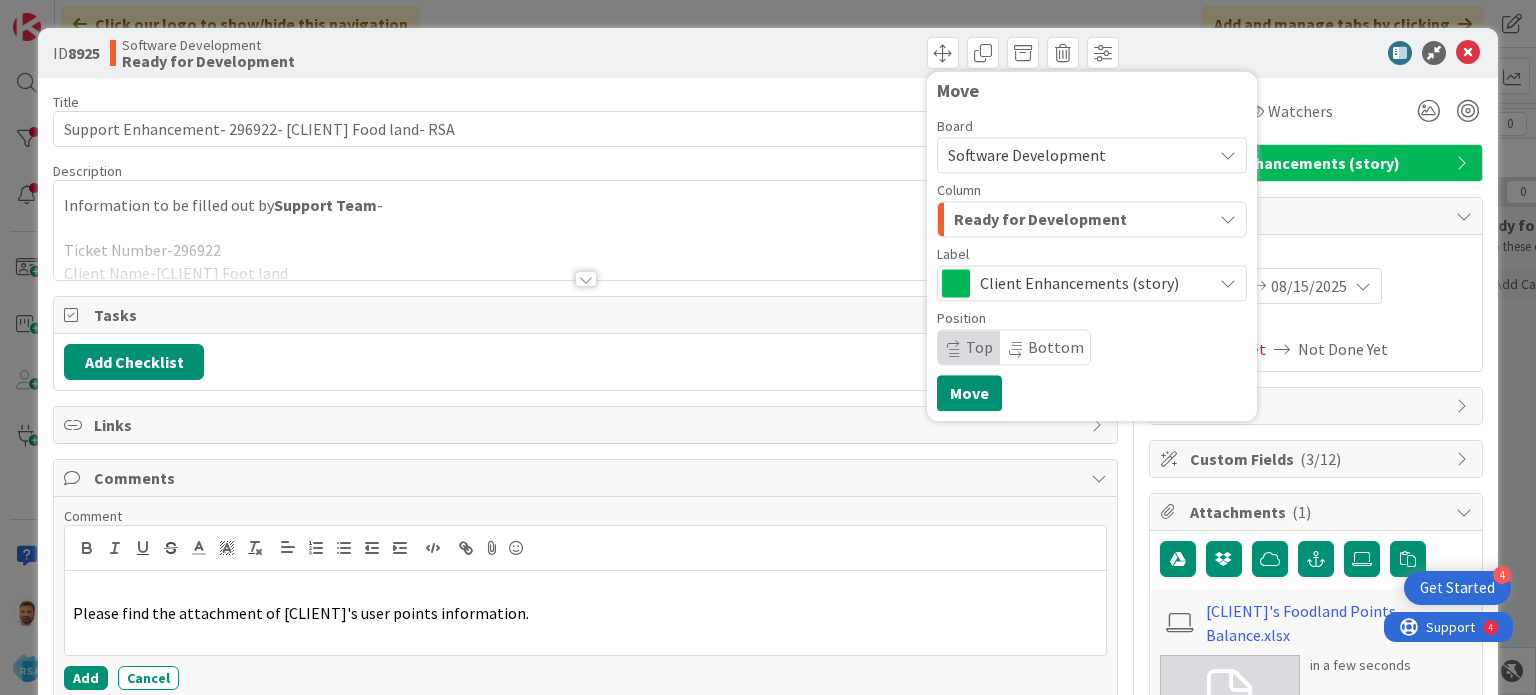 click on "Ready for Development" at bounding box center (1040, 219) 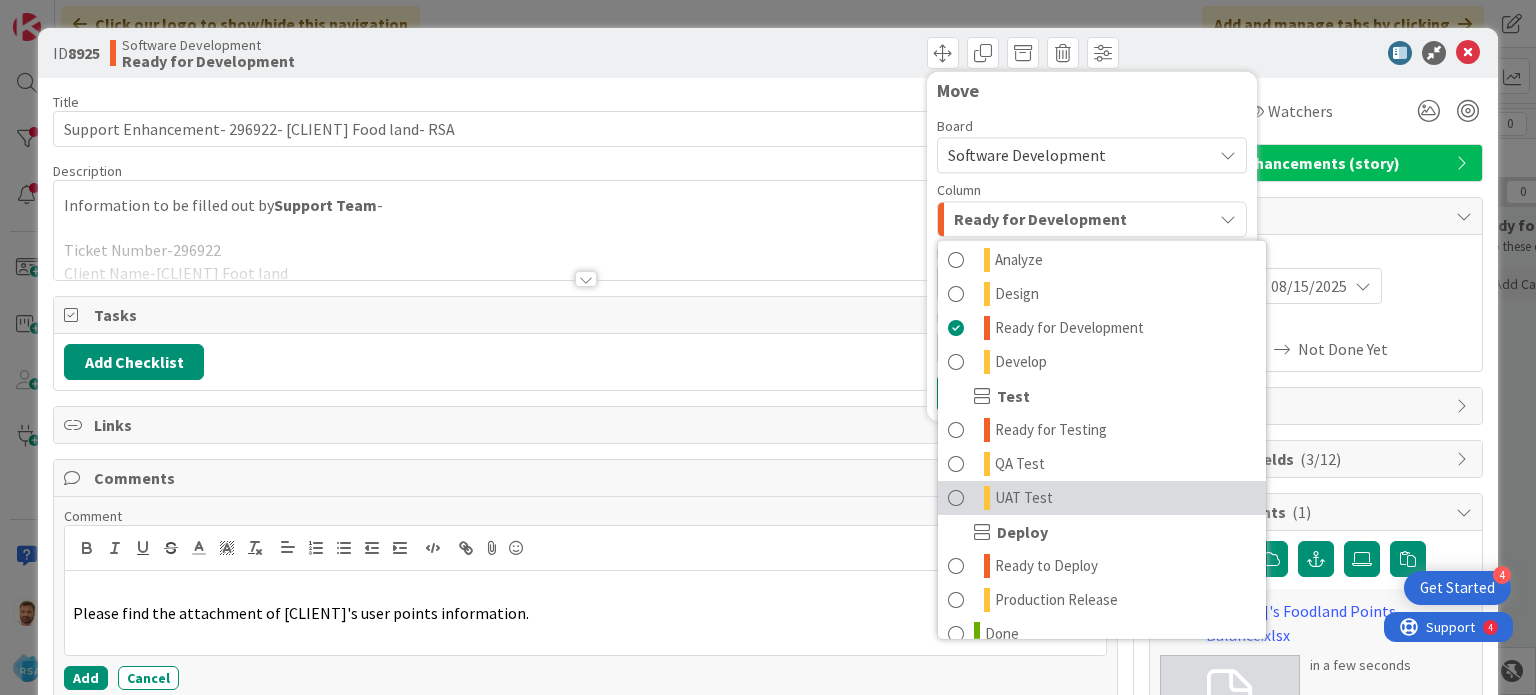 scroll, scrollTop: 569, scrollLeft: 0, axis: vertical 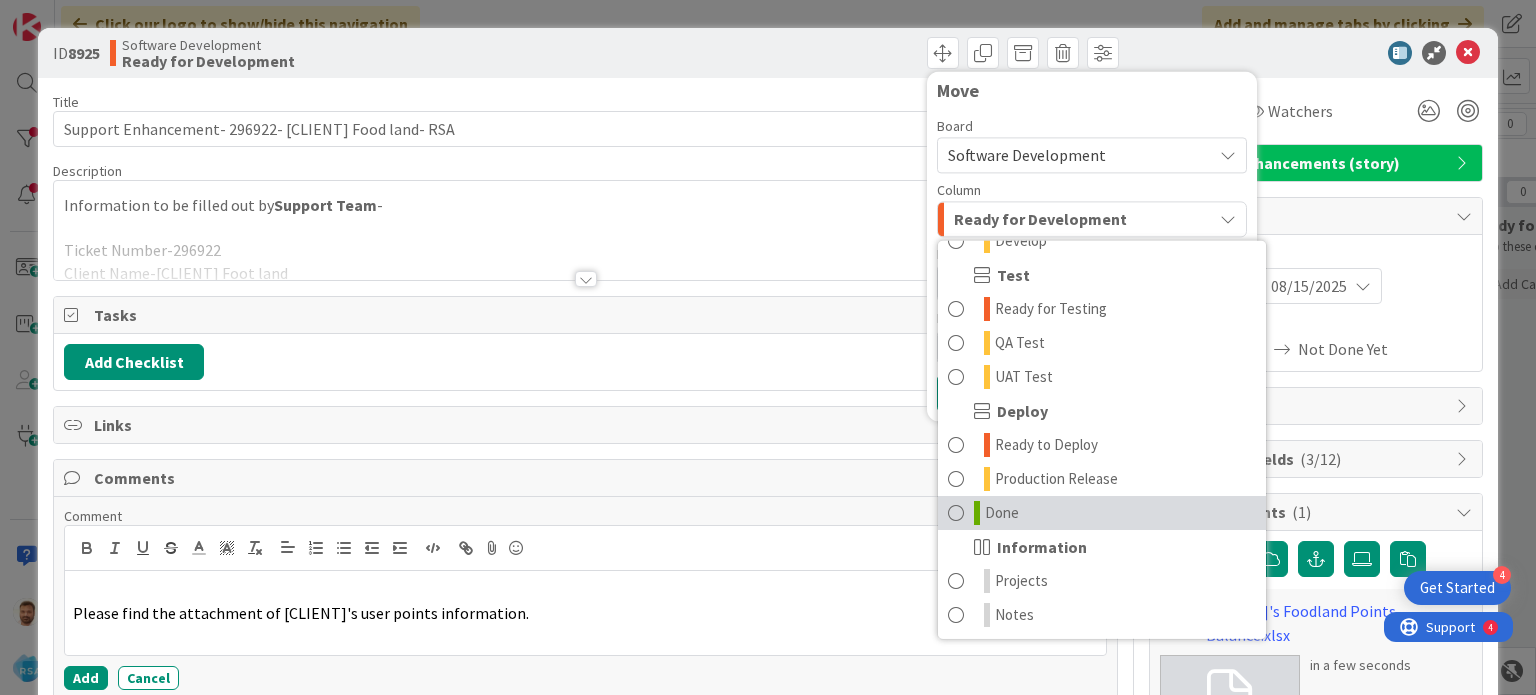 click on "Done" at bounding box center [1102, 513] 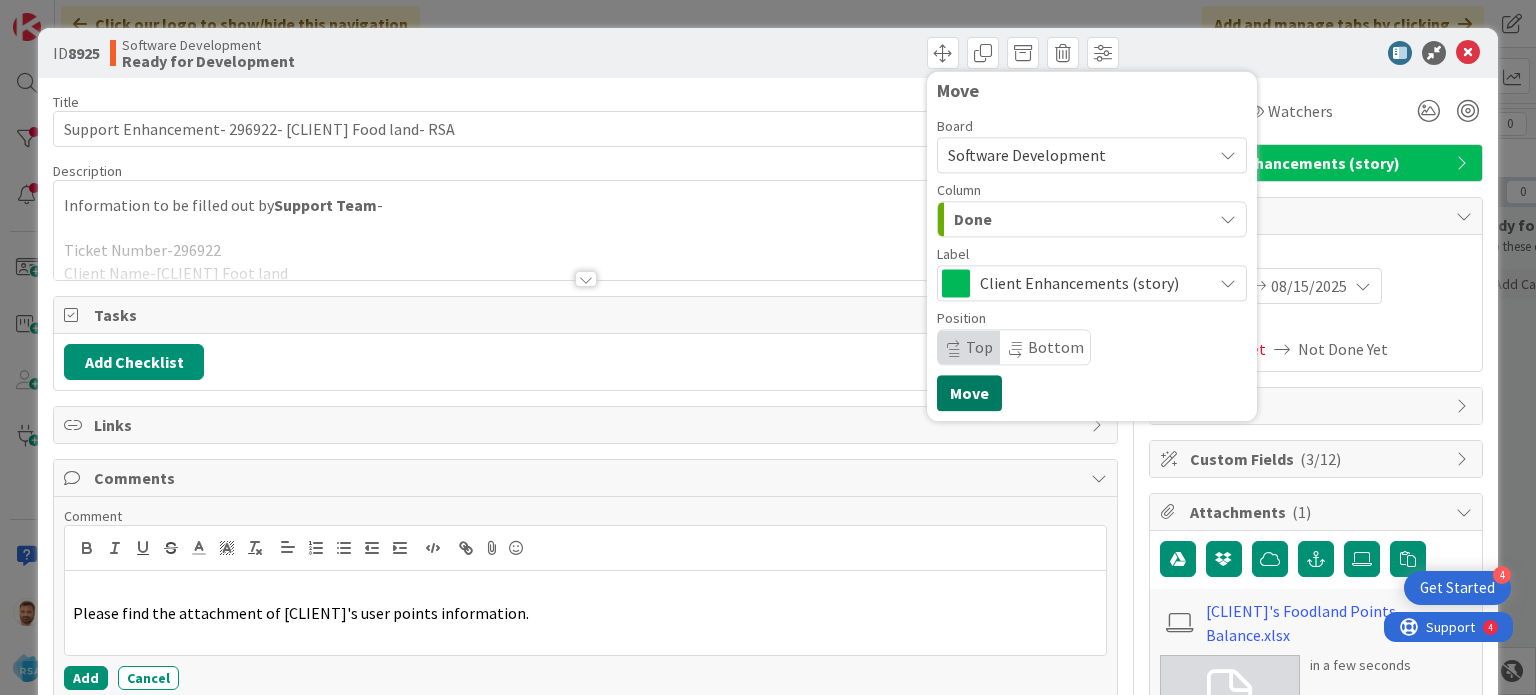 click on "Move" at bounding box center [969, 393] 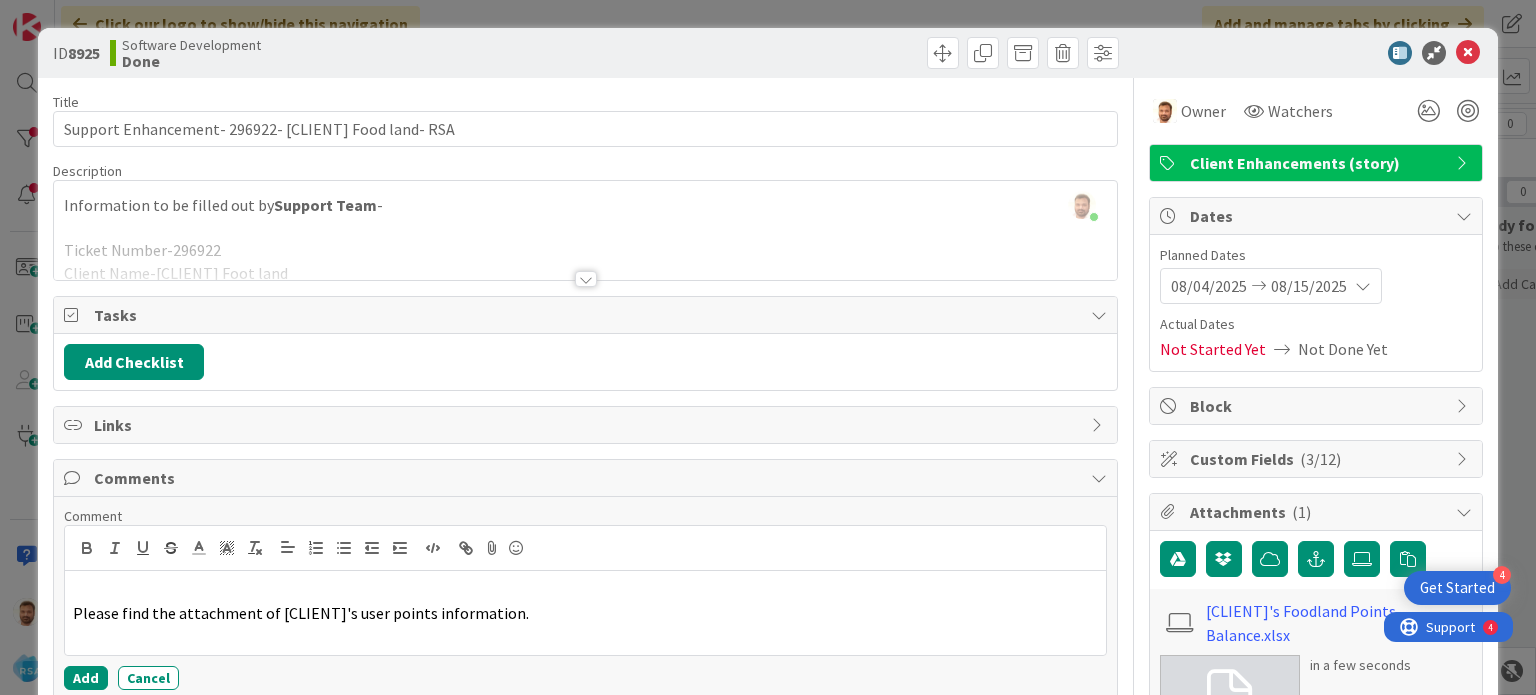 click at bounding box center (1468, 53) 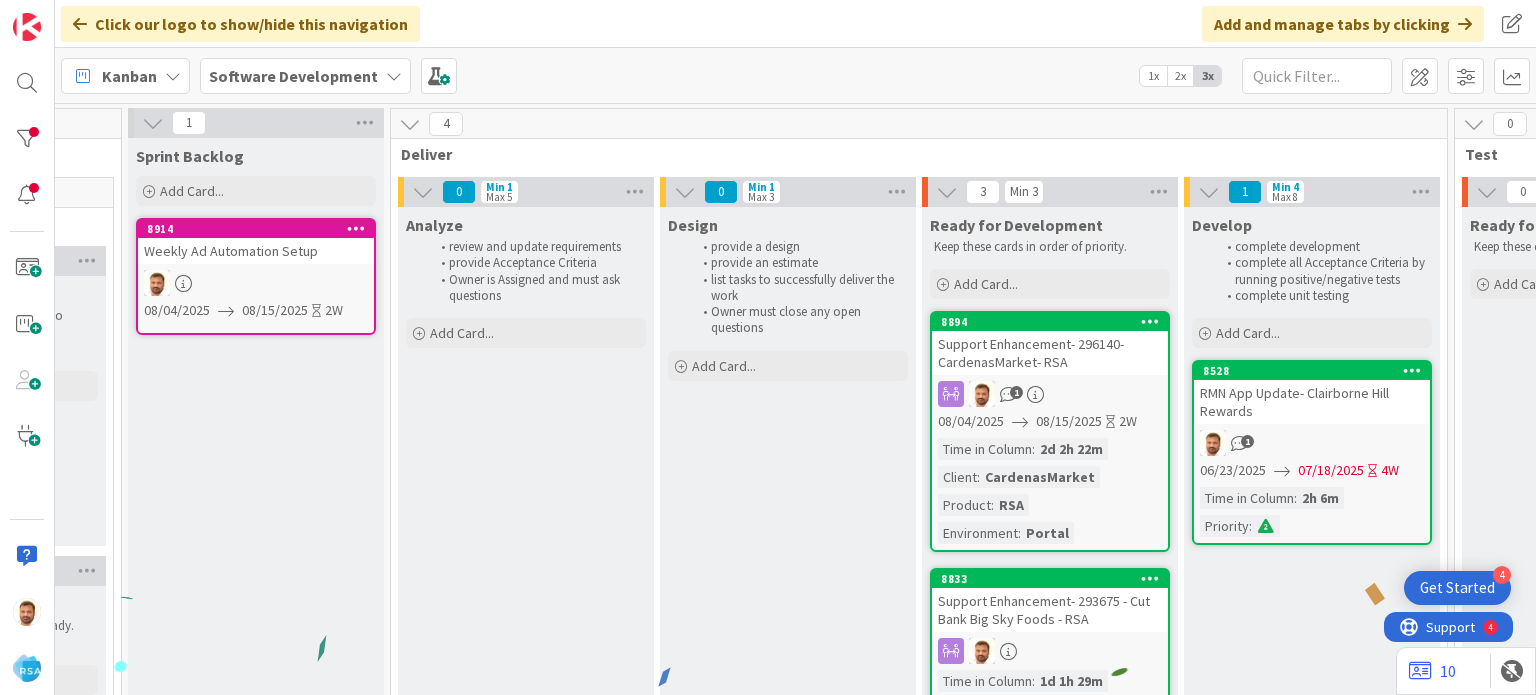 scroll, scrollTop: 0, scrollLeft: 0, axis: both 